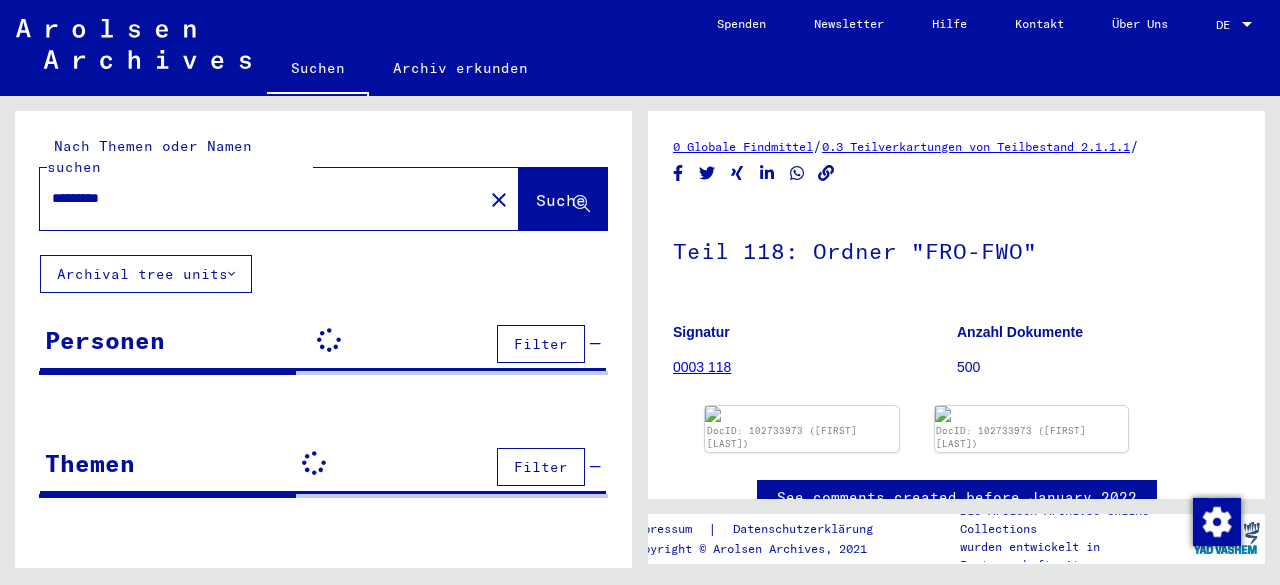 scroll, scrollTop: 0, scrollLeft: 0, axis: both 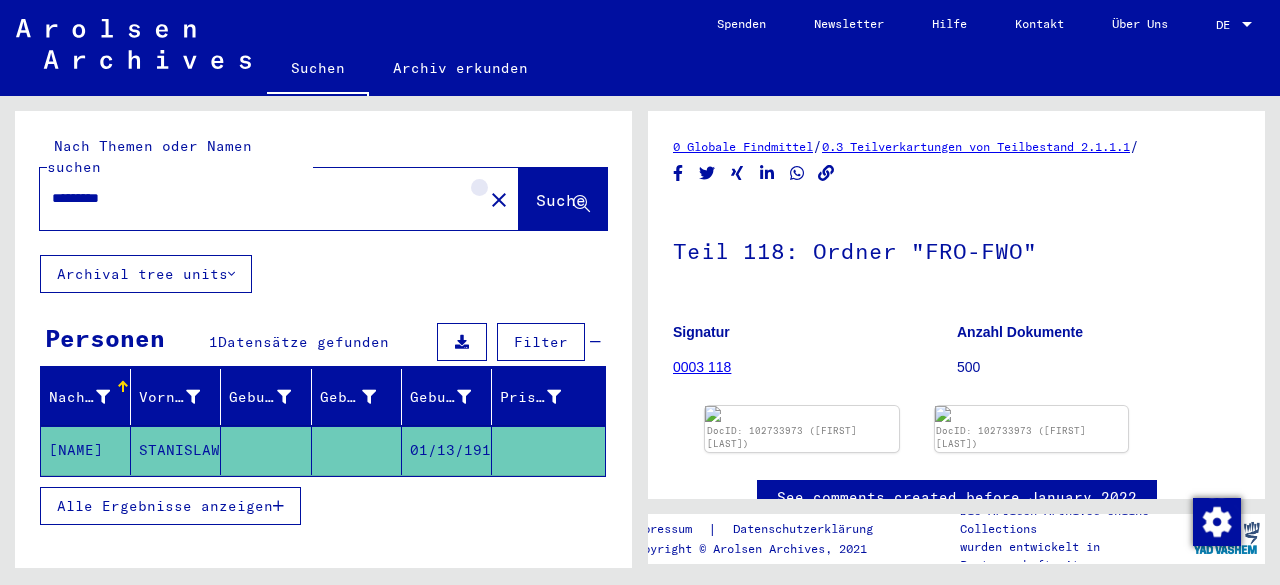 click on "close" 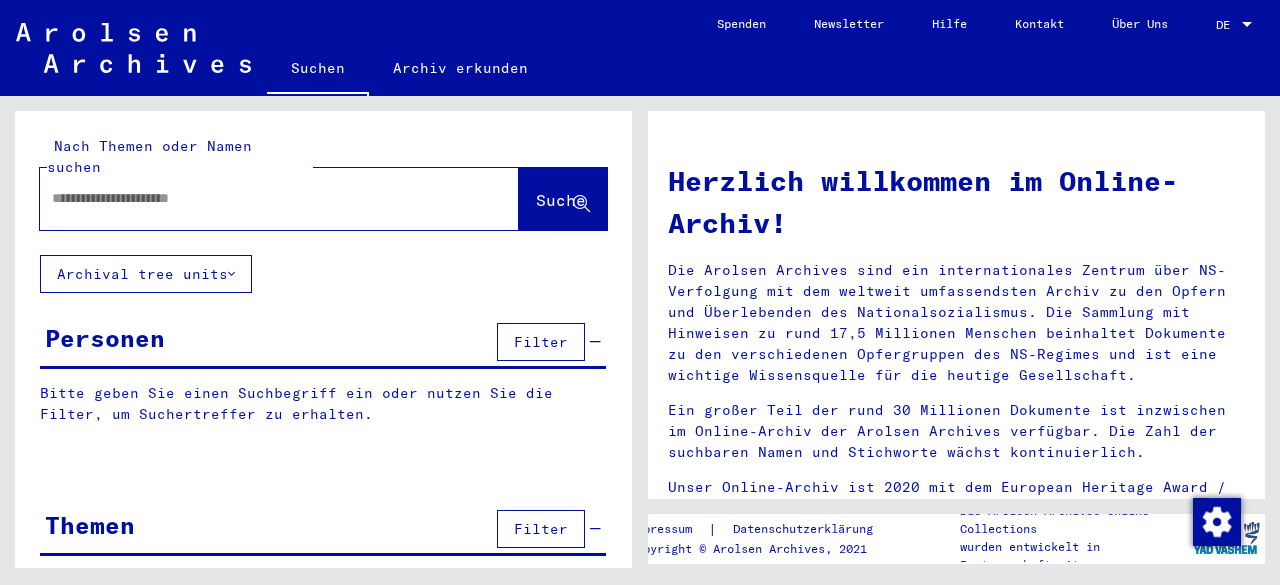 click at bounding box center [255, 198] 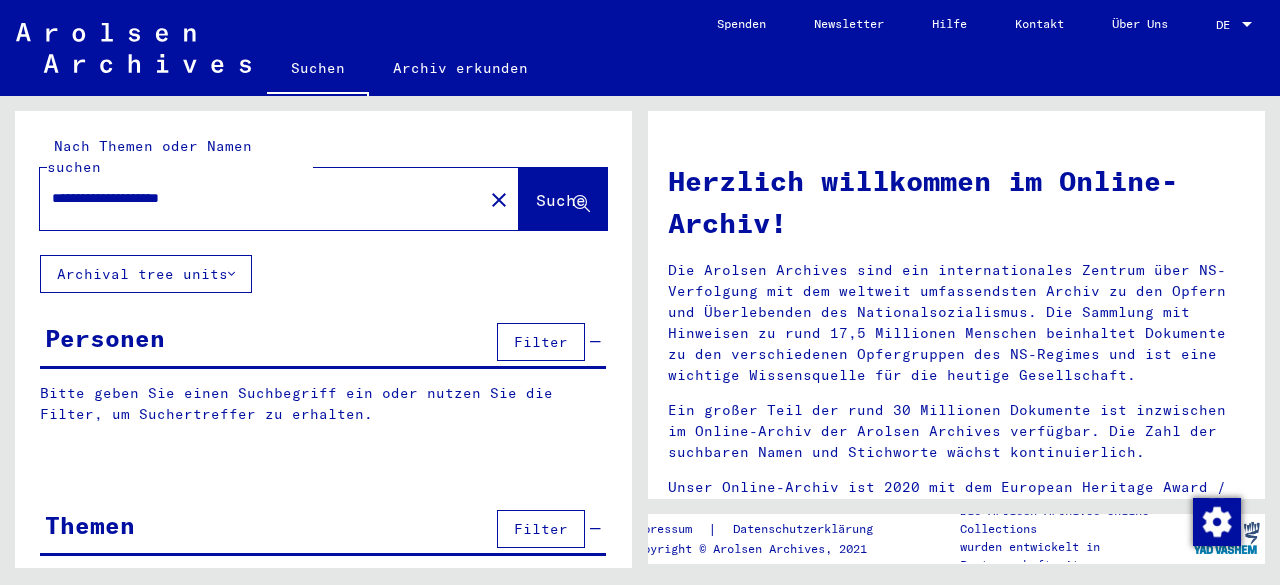 type on "**********" 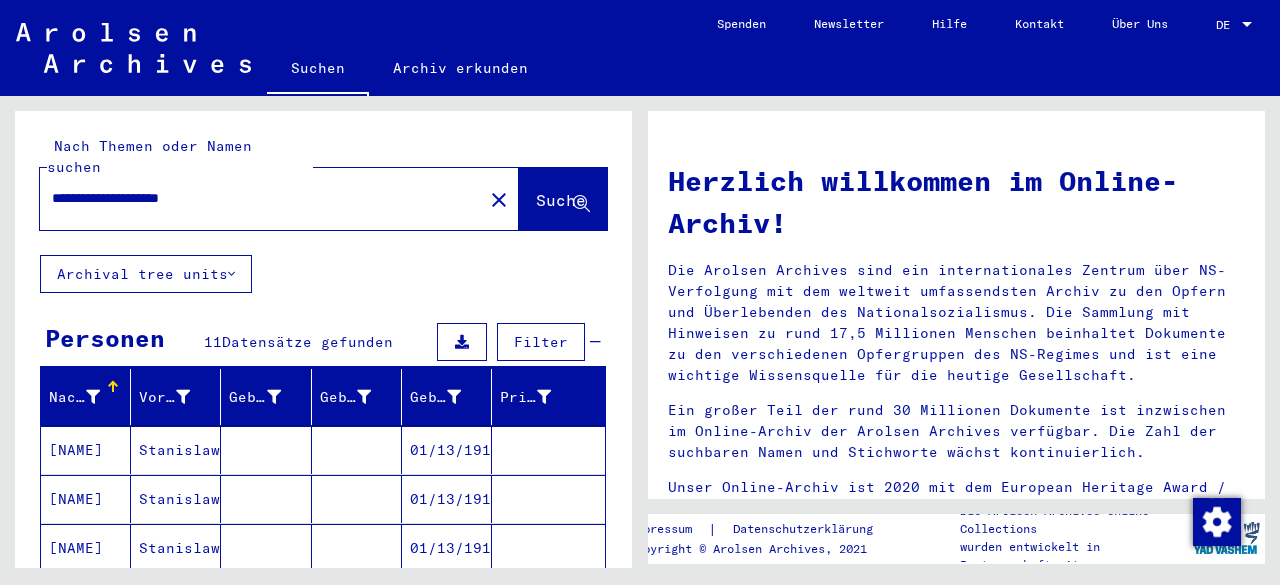 click on "[NAME]" at bounding box center (86, 499) 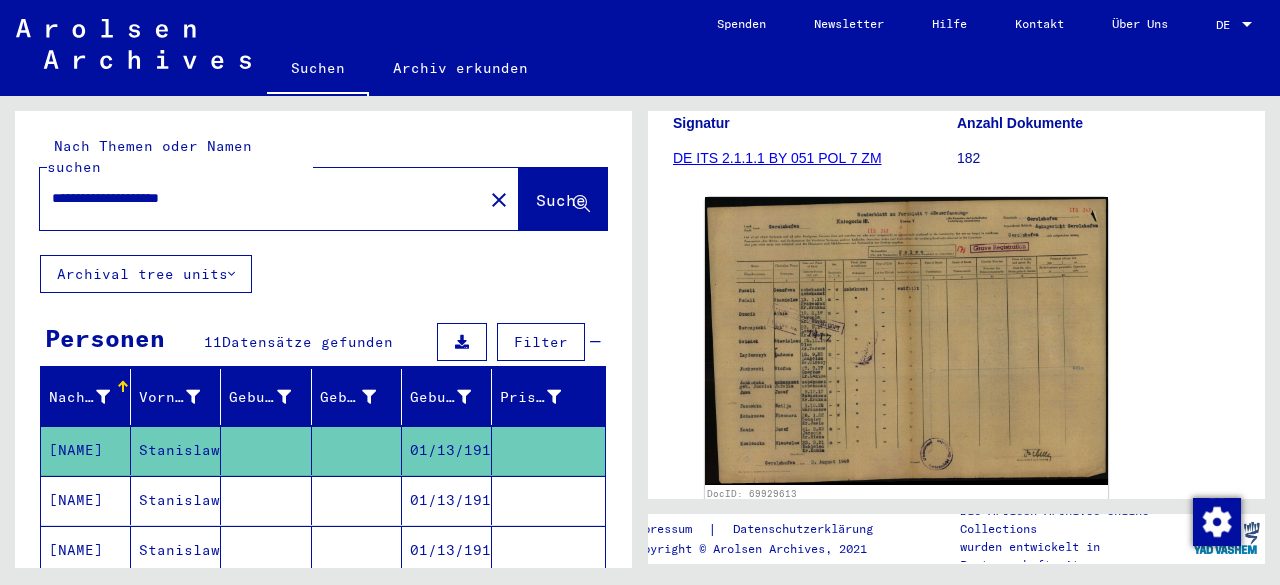 scroll, scrollTop: 455, scrollLeft: 0, axis: vertical 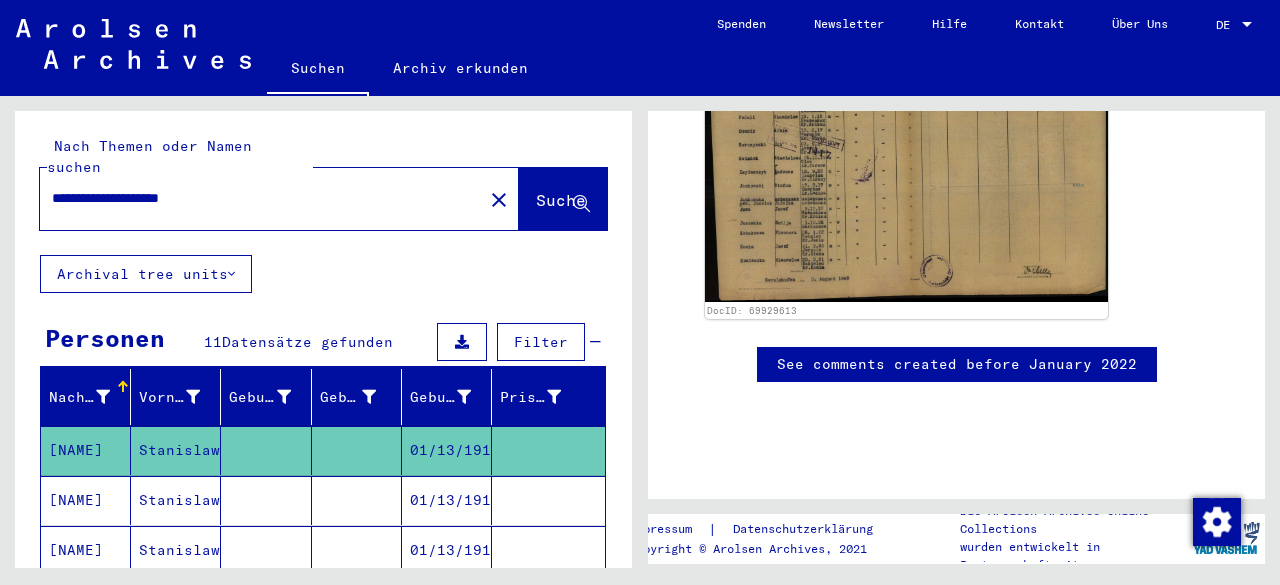 click 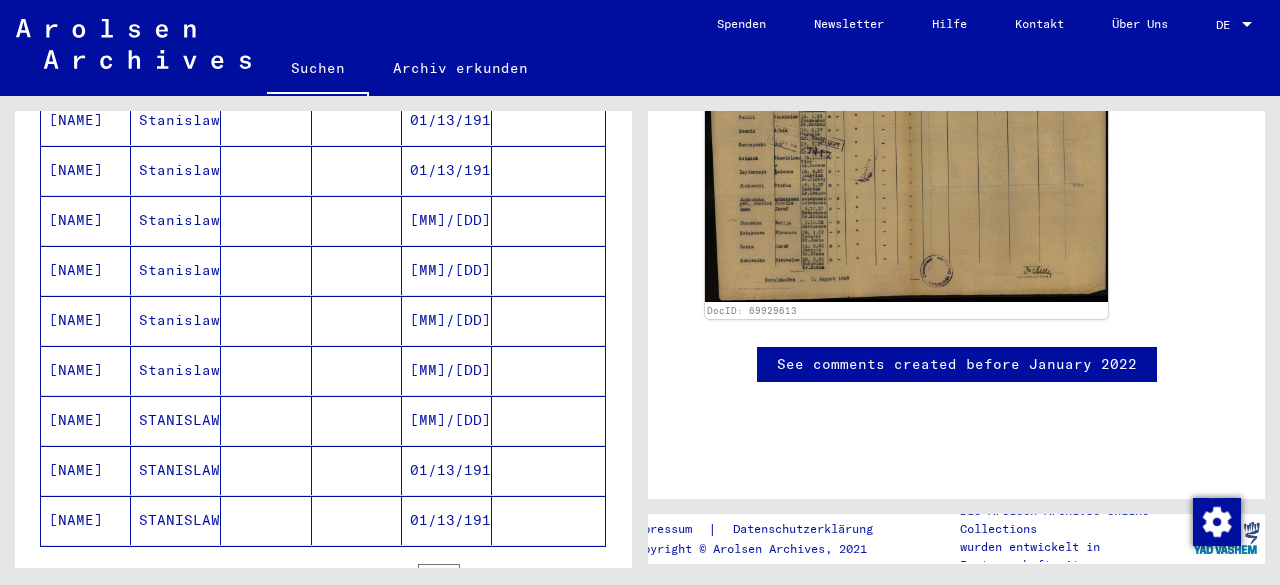 scroll, scrollTop: 454, scrollLeft: 0, axis: vertical 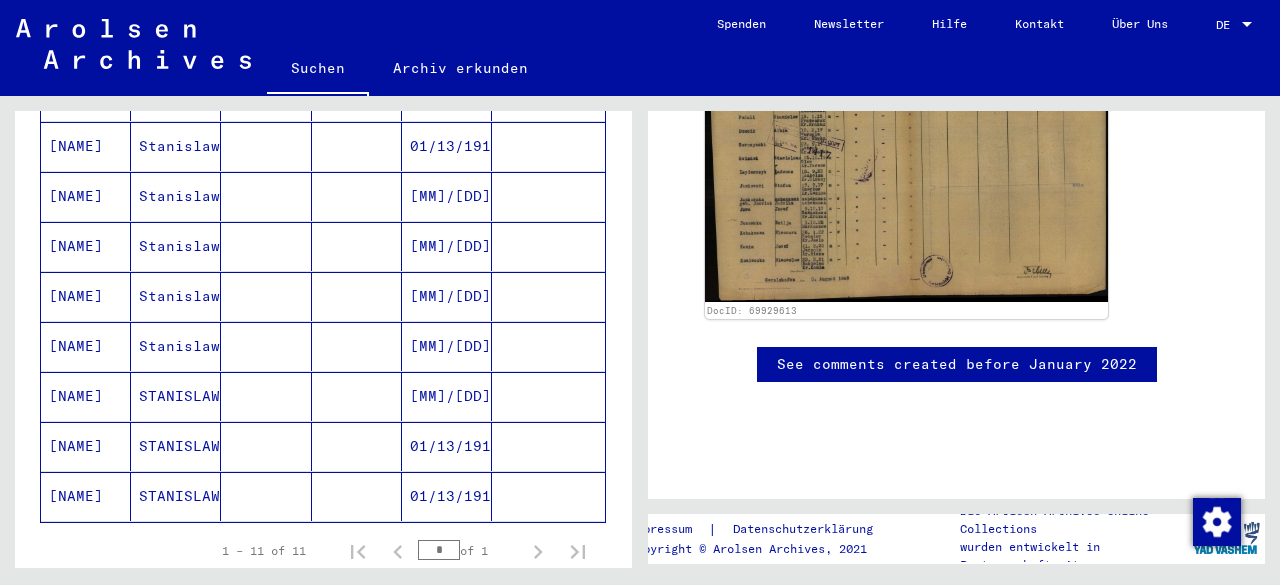 click 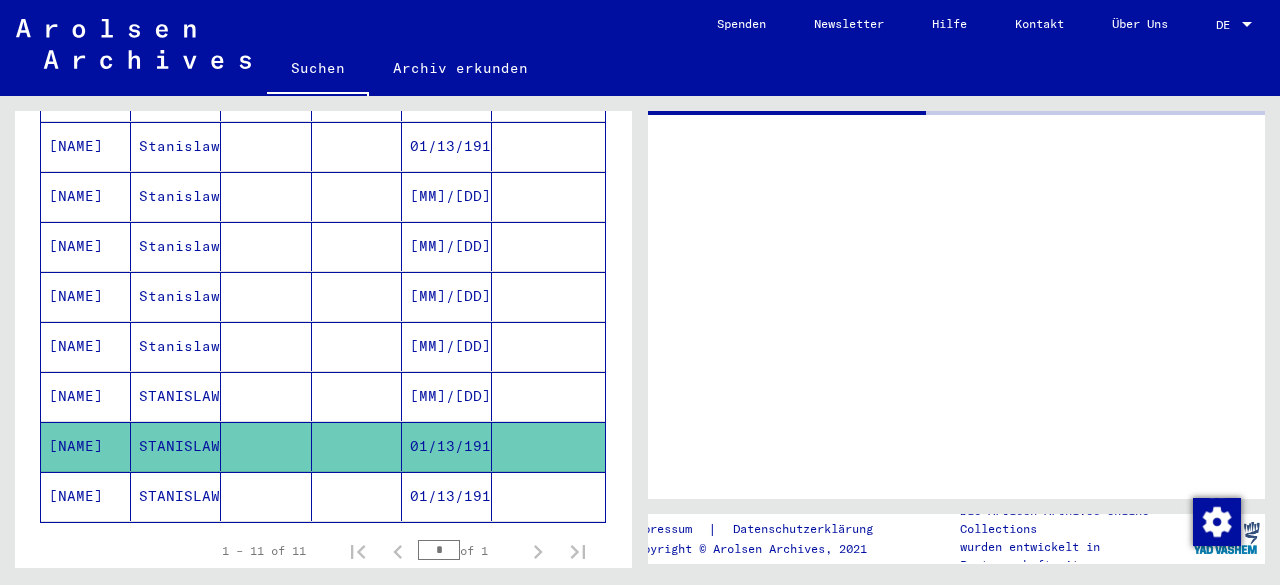 scroll, scrollTop: 0, scrollLeft: 0, axis: both 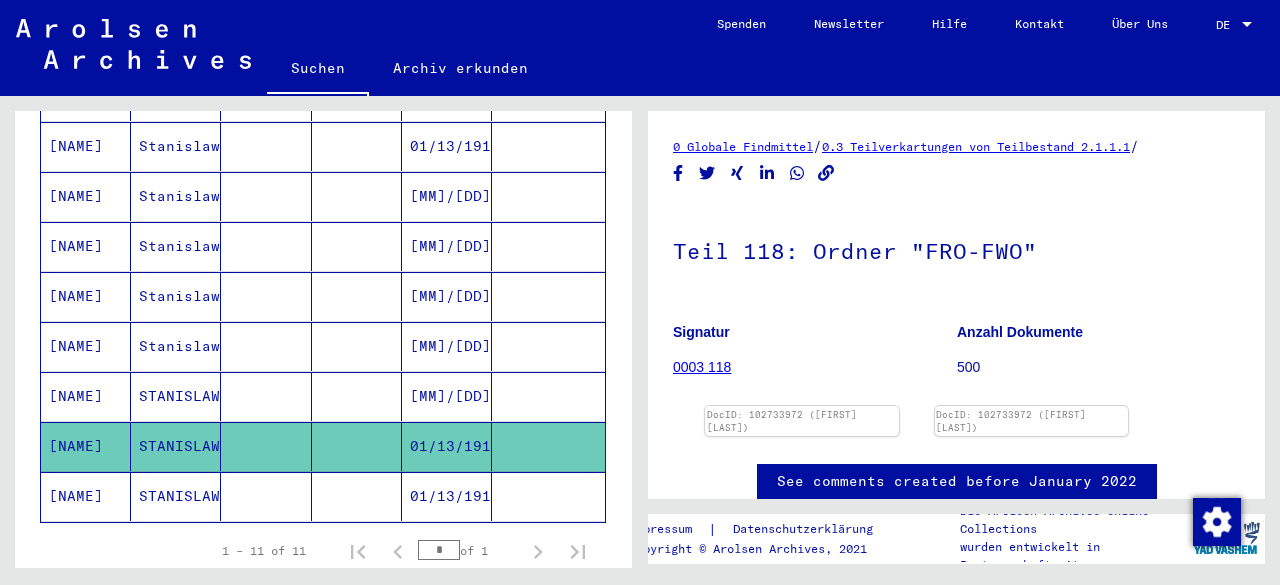 click on "[NAME]" at bounding box center [86, 446] 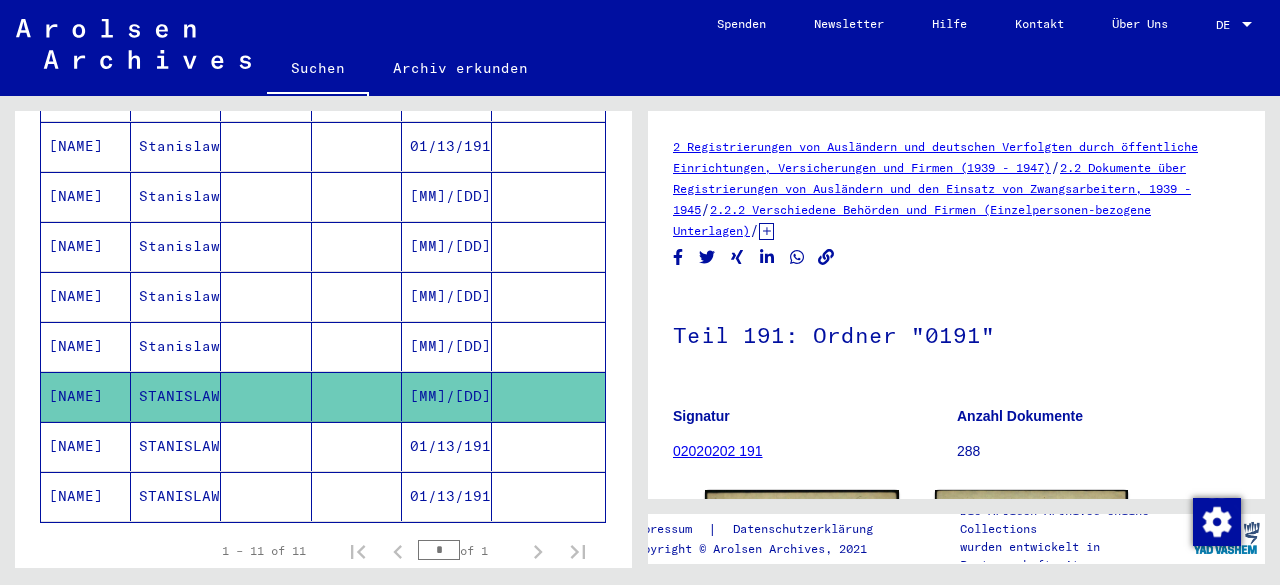 click on "[NAME]" at bounding box center [86, 396] 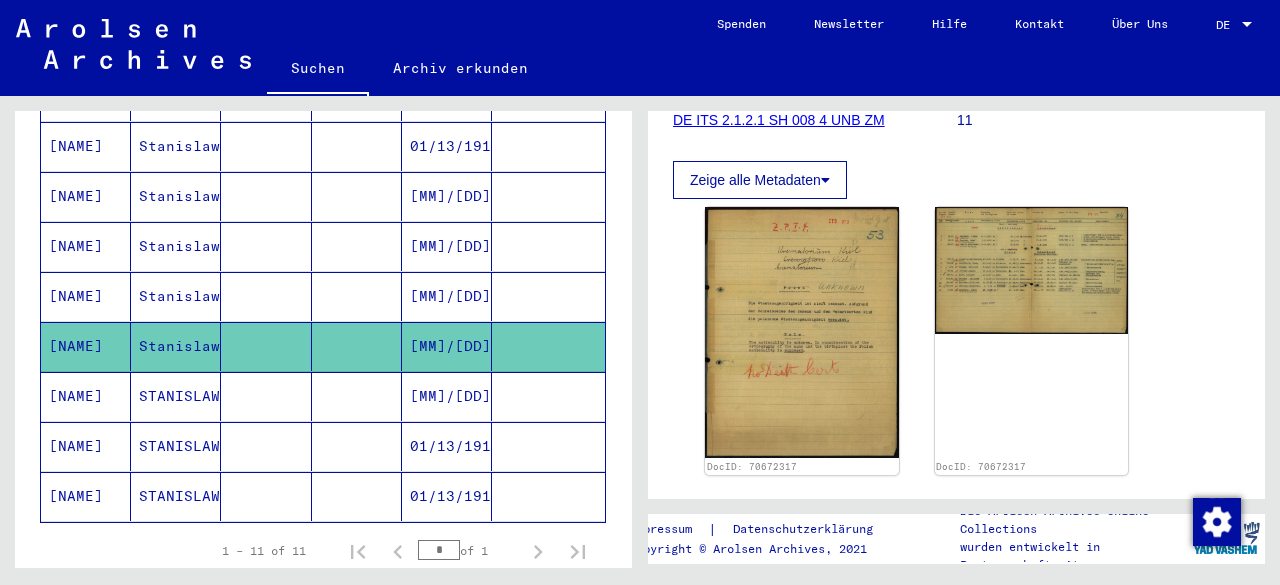 scroll, scrollTop: 341, scrollLeft: 0, axis: vertical 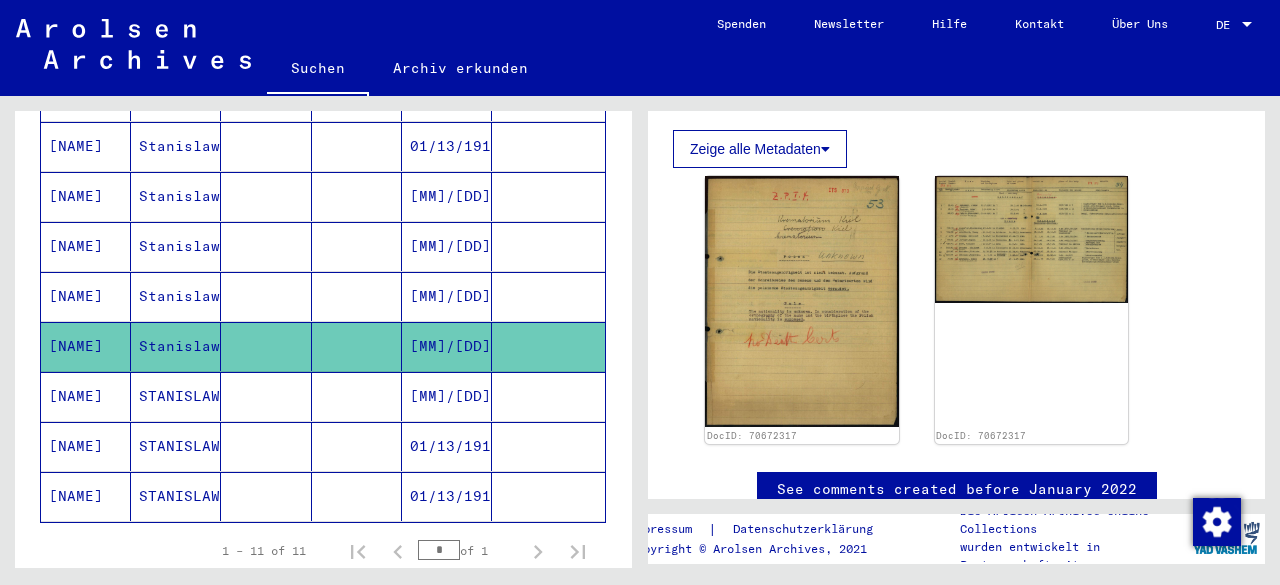 click on "[NAME]" at bounding box center (86, 346) 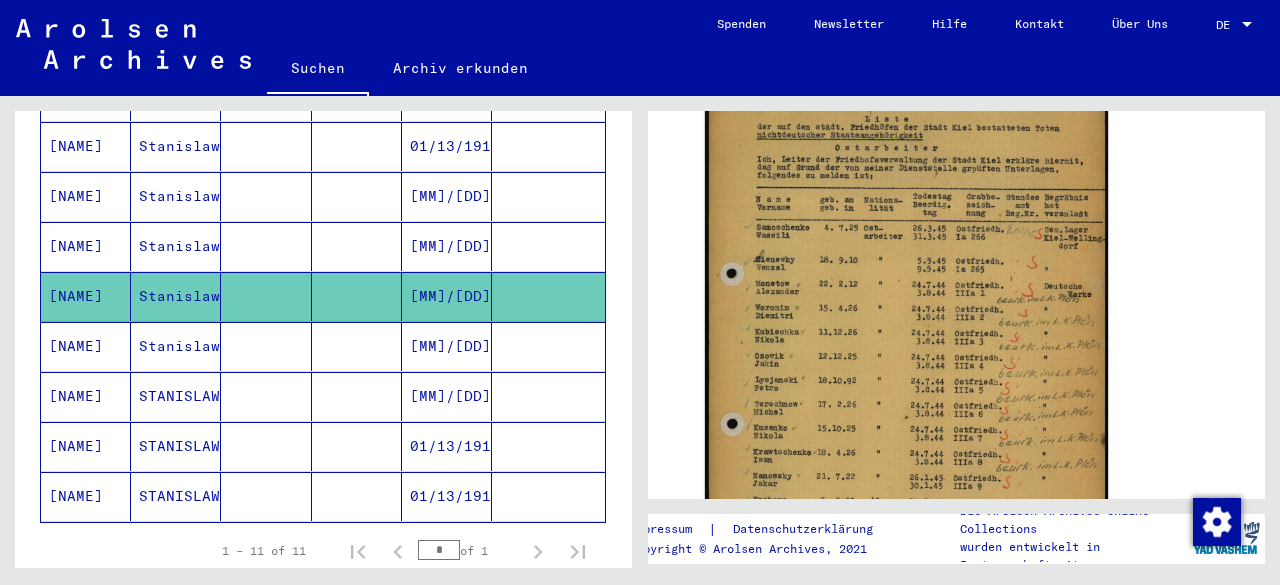 scroll, scrollTop: 491, scrollLeft: 0, axis: vertical 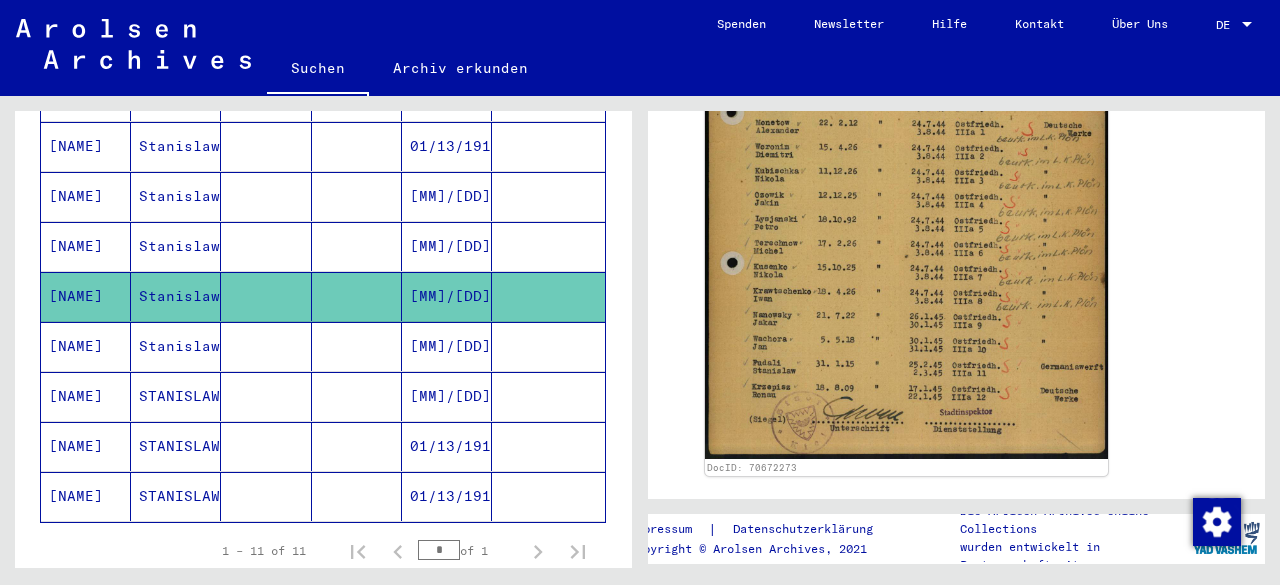 click on "[NAME]" at bounding box center [86, 296] 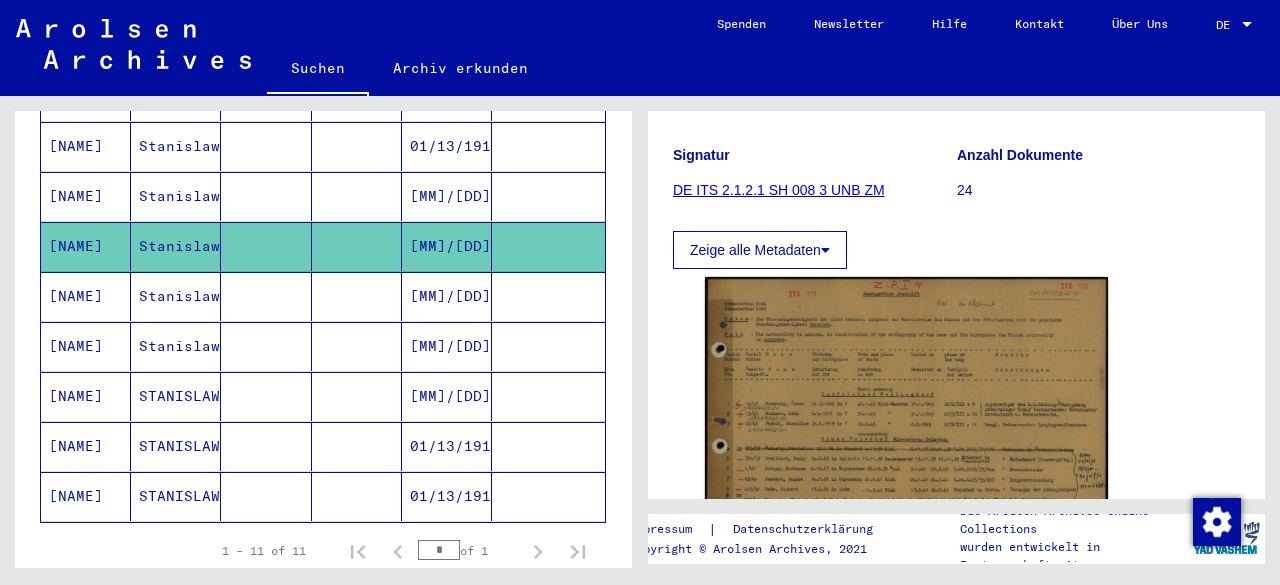 scroll, scrollTop: 448, scrollLeft: 0, axis: vertical 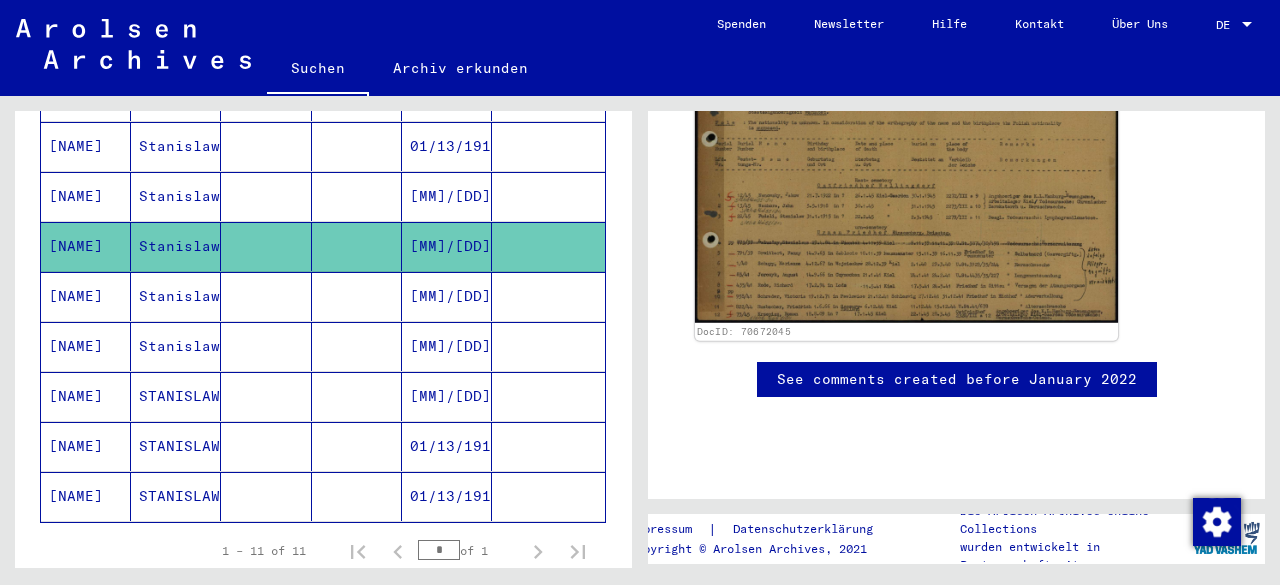 click 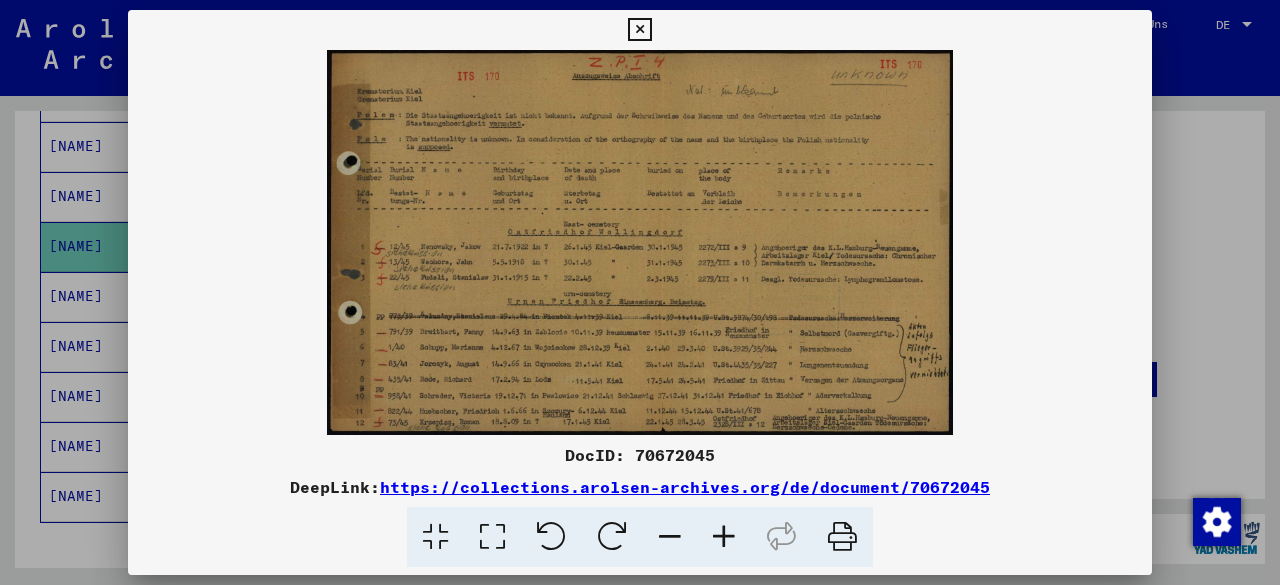 click at bounding box center [724, 537] 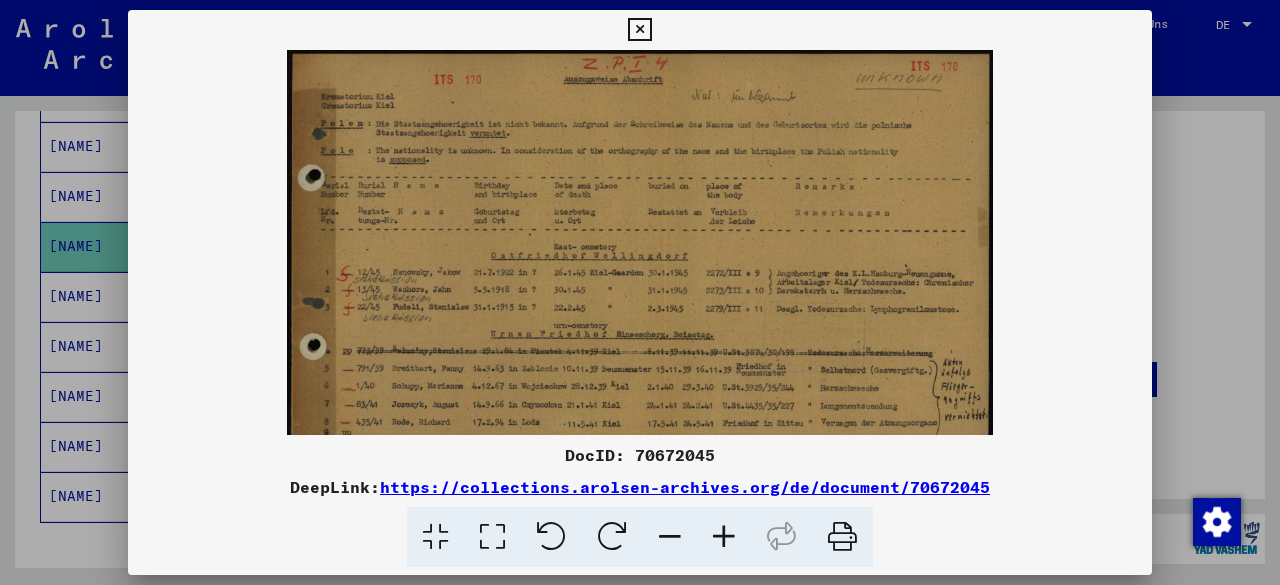 click at bounding box center (724, 537) 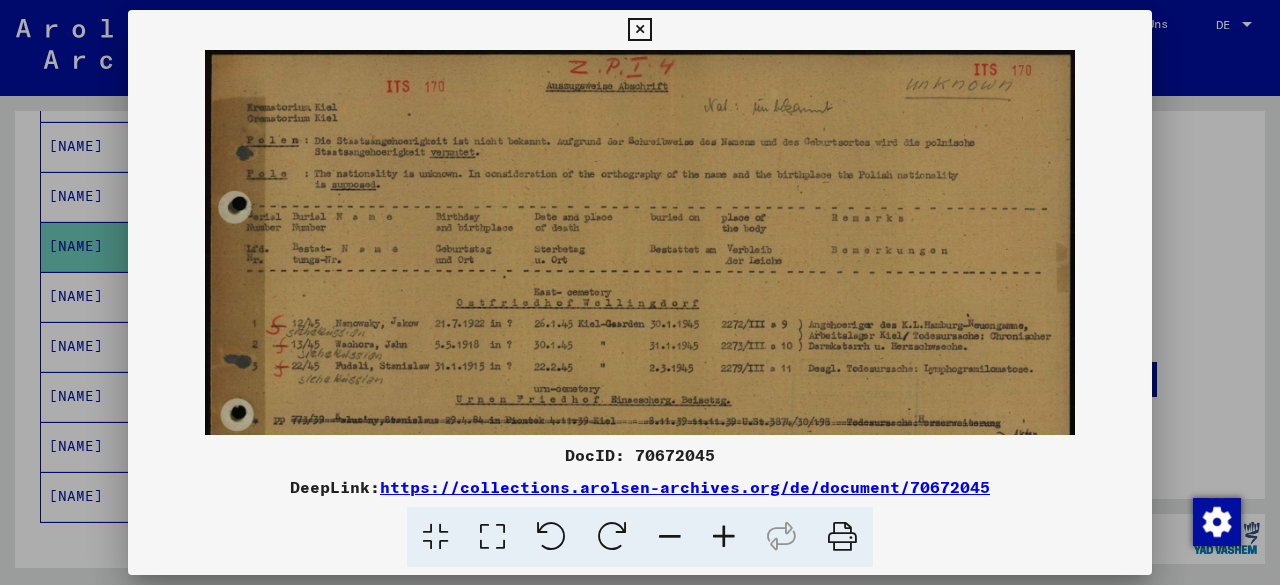 click at bounding box center [724, 537] 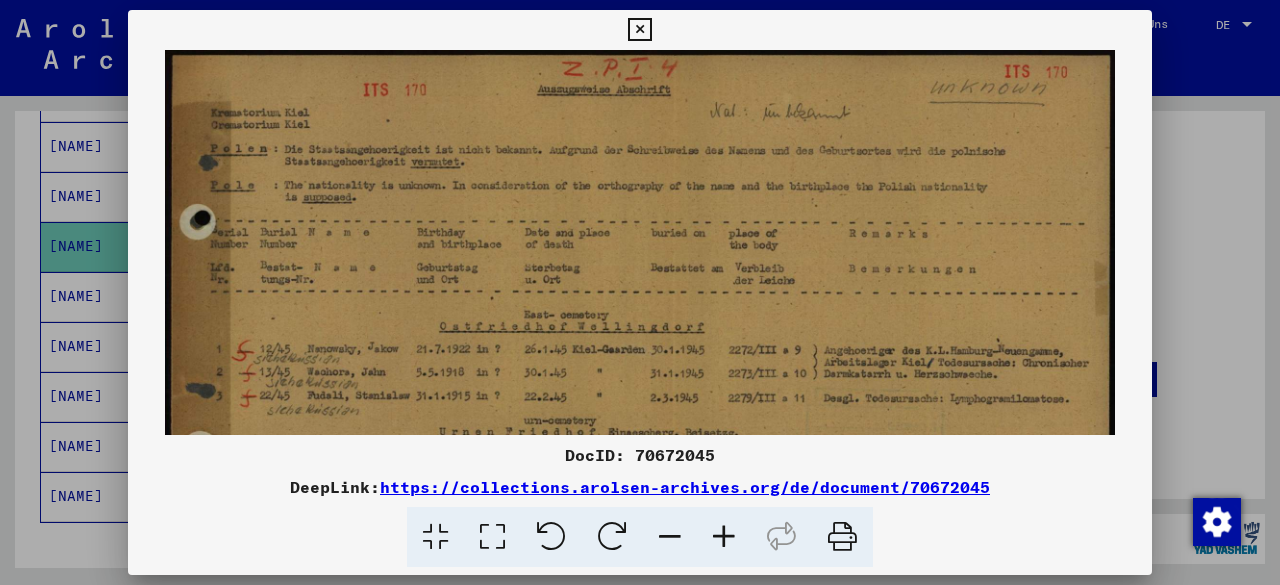 click at bounding box center [724, 537] 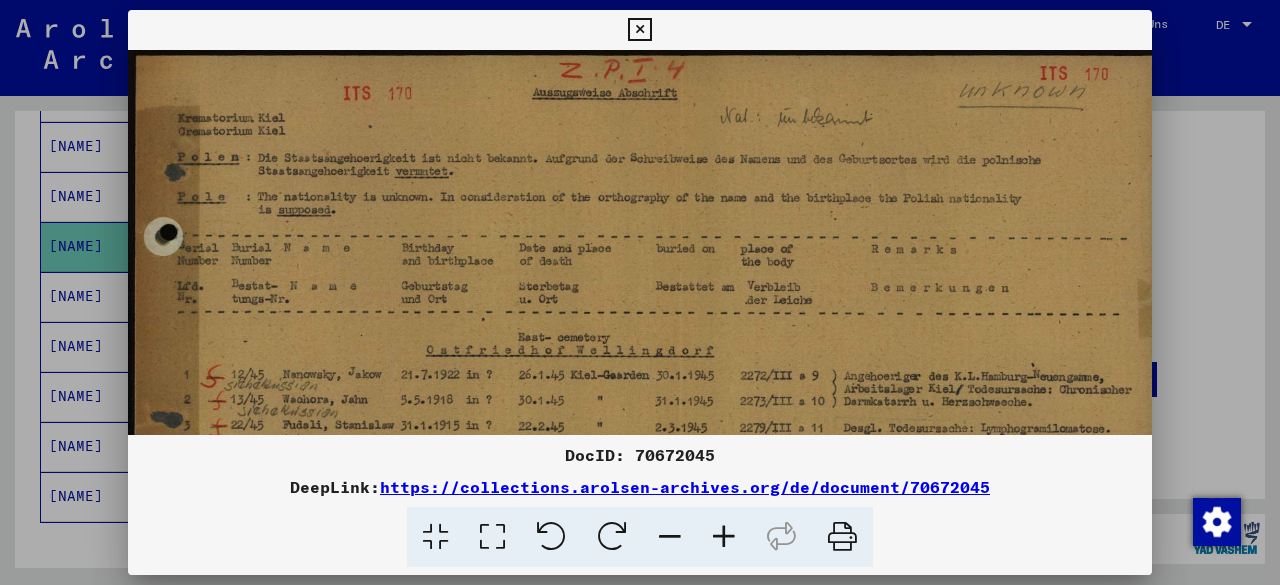 click at bounding box center (724, 537) 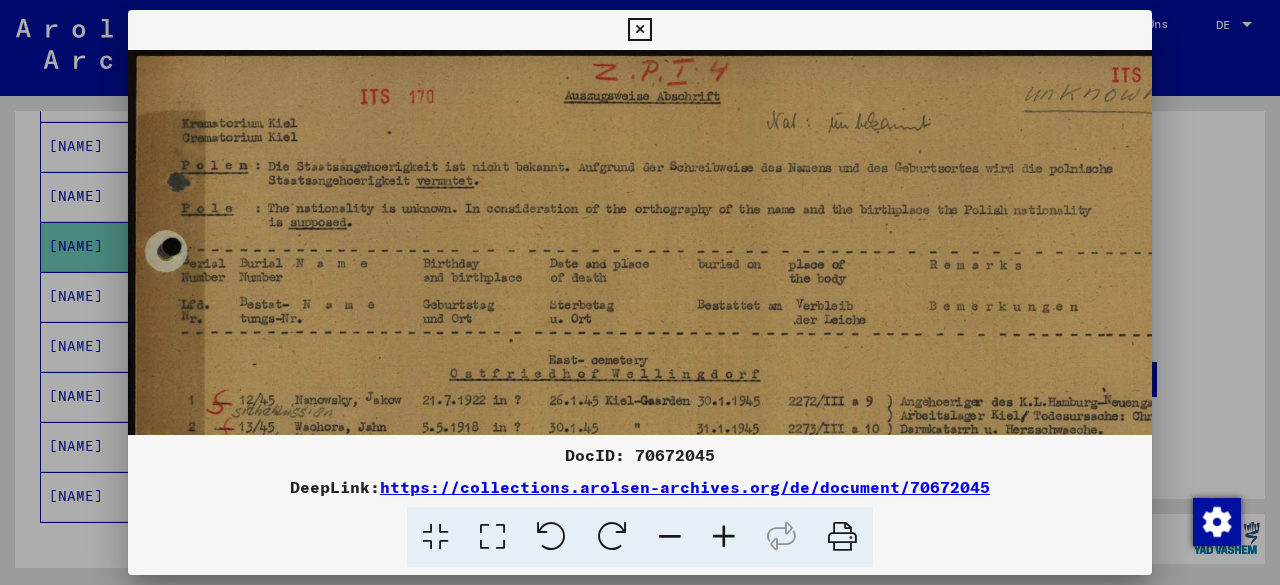 click at bounding box center [724, 537] 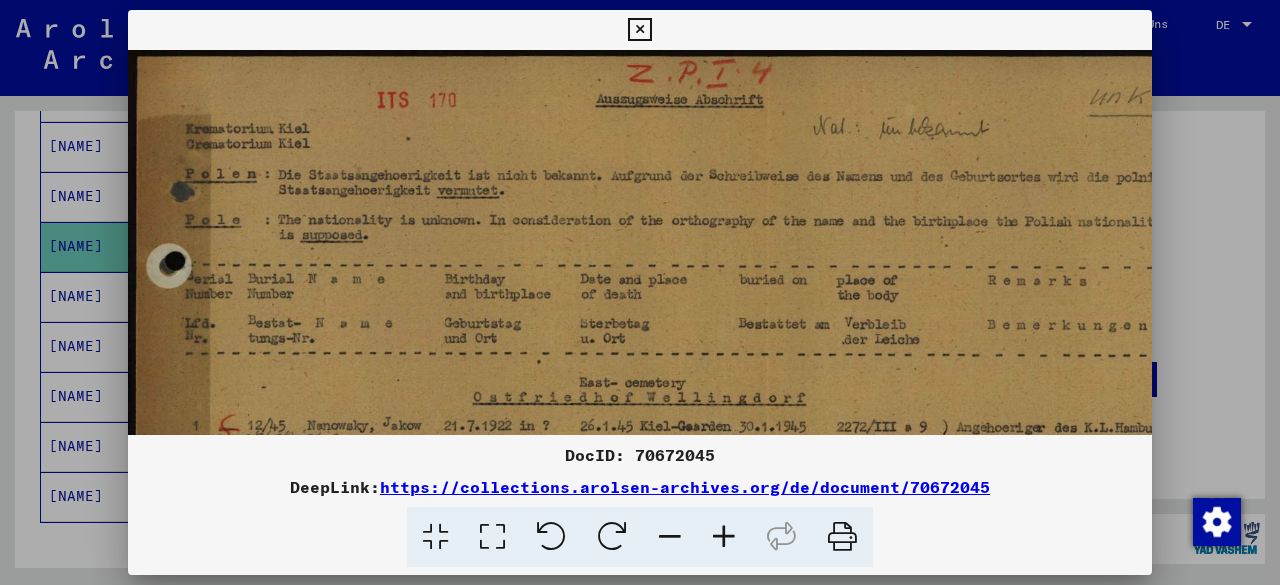 scroll, scrollTop: 238, scrollLeft: 93, axis: both 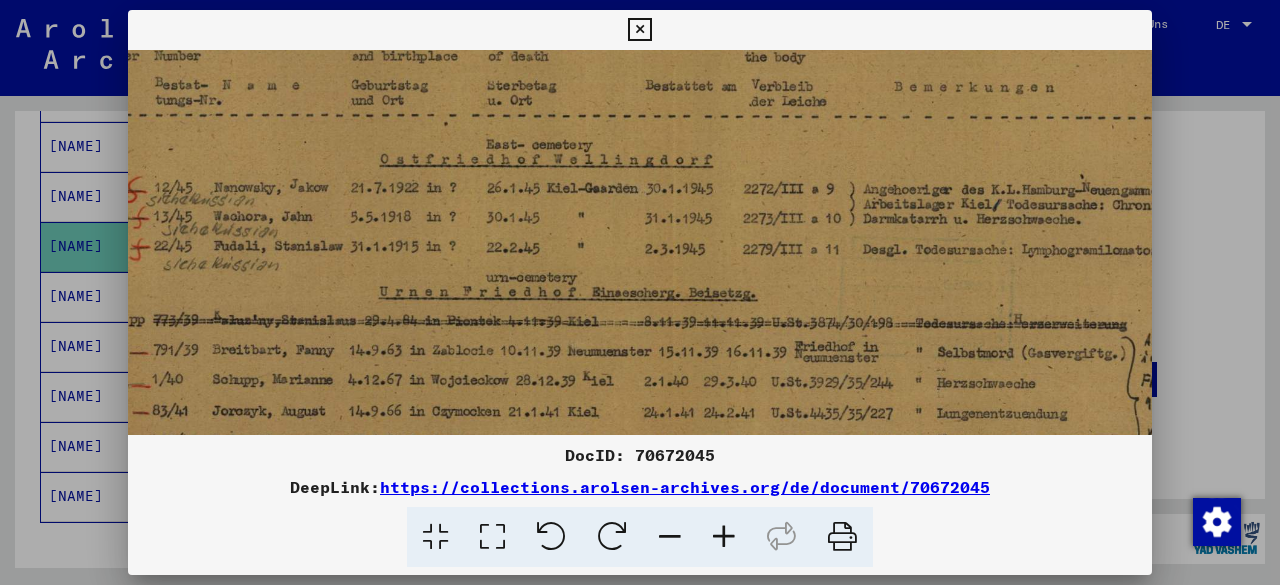 drag, startPoint x: 809, startPoint y: 311, endPoint x: 716, endPoint y: 73, distance: 255.52495 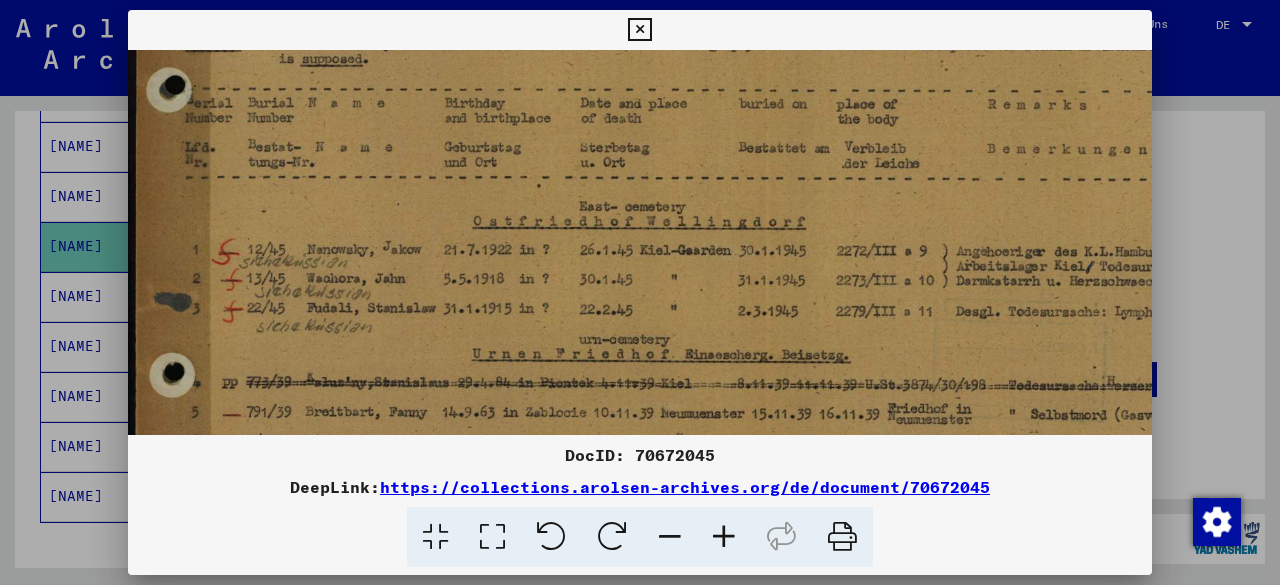 scroll, scrollTop: 172, scrollLeft: 0, axis: vertical 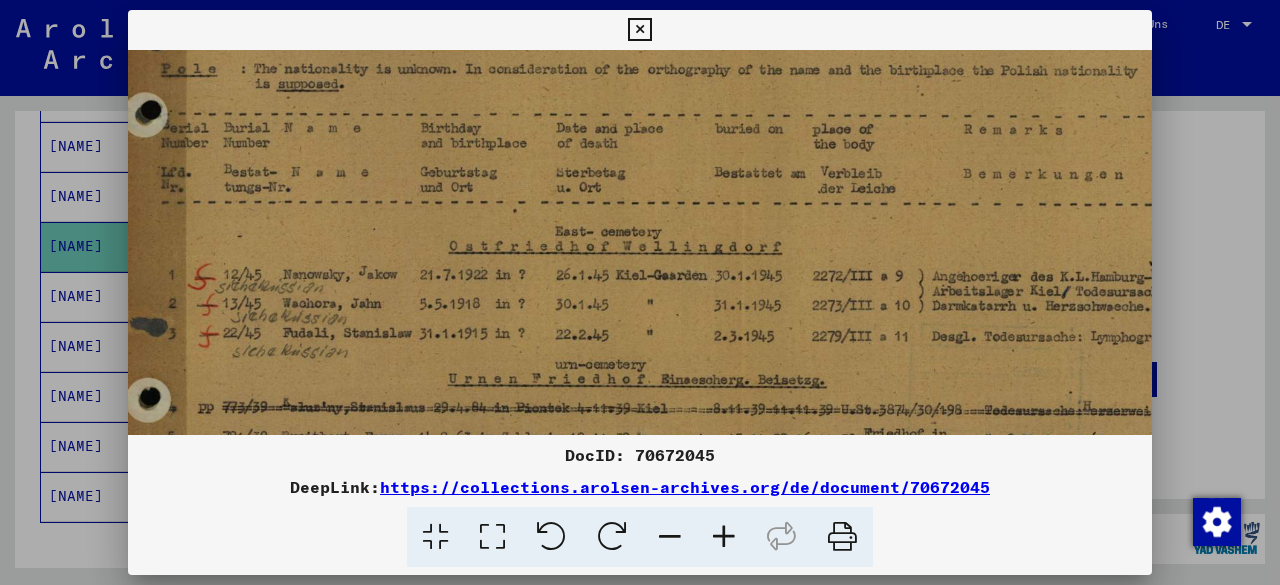 drag, startPoint x: 723, startPoint y: 212, endPoint x: 685, endPoint y: 325, distance: 119.218285 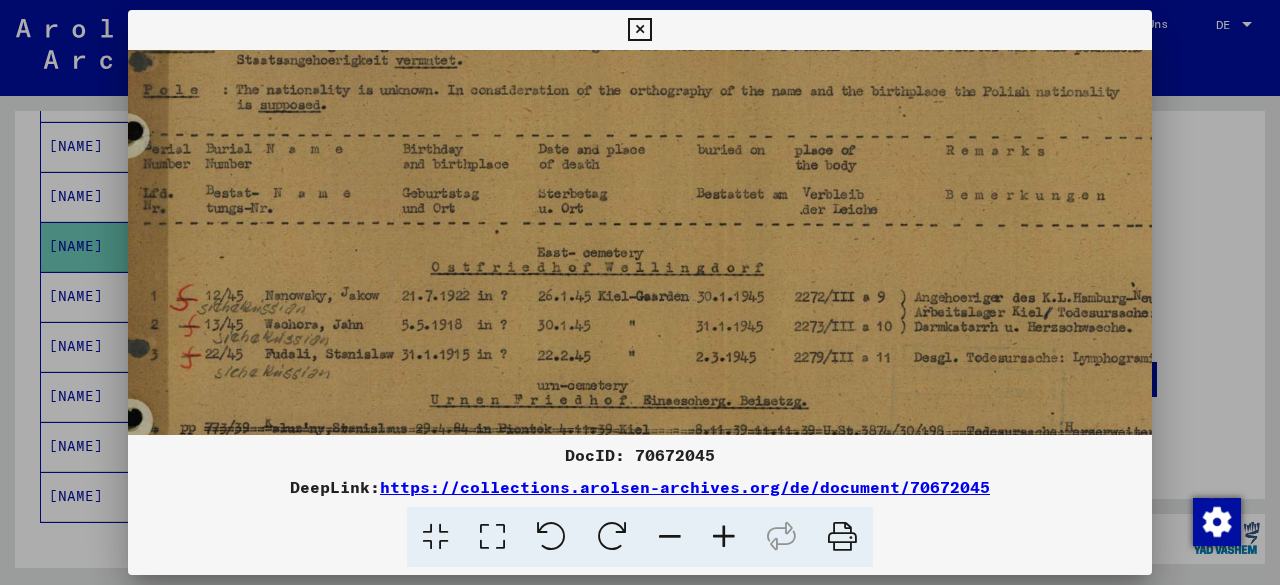 click on "DocID: 70672045" at bounding box center (640, 455) 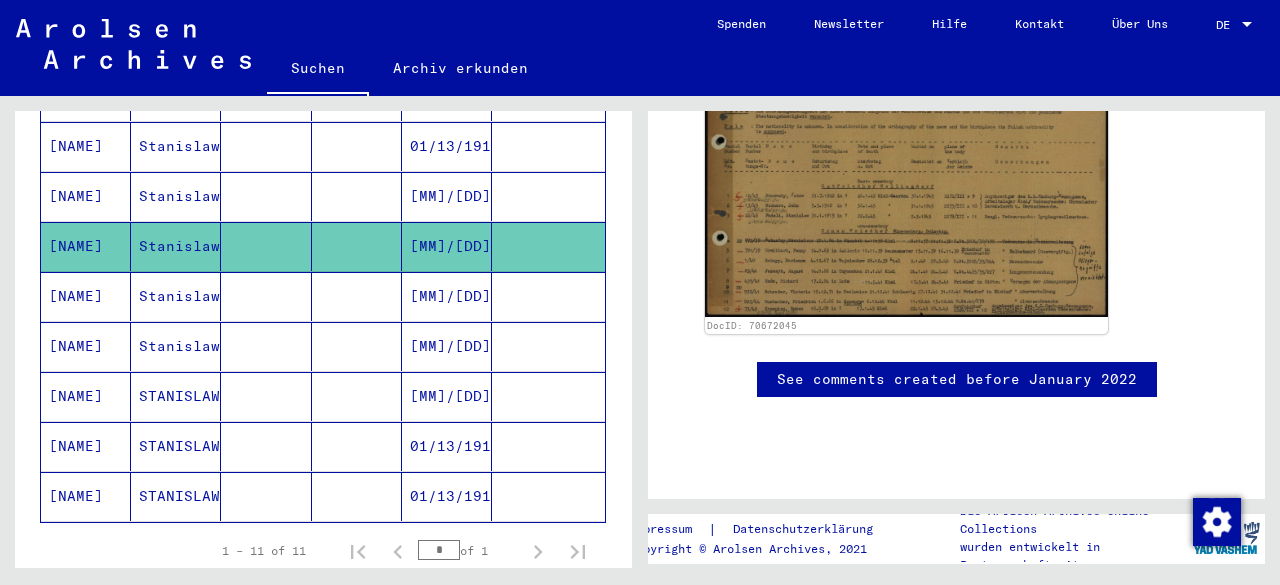 click on "[NAME]" at bounding box center [86, 246] 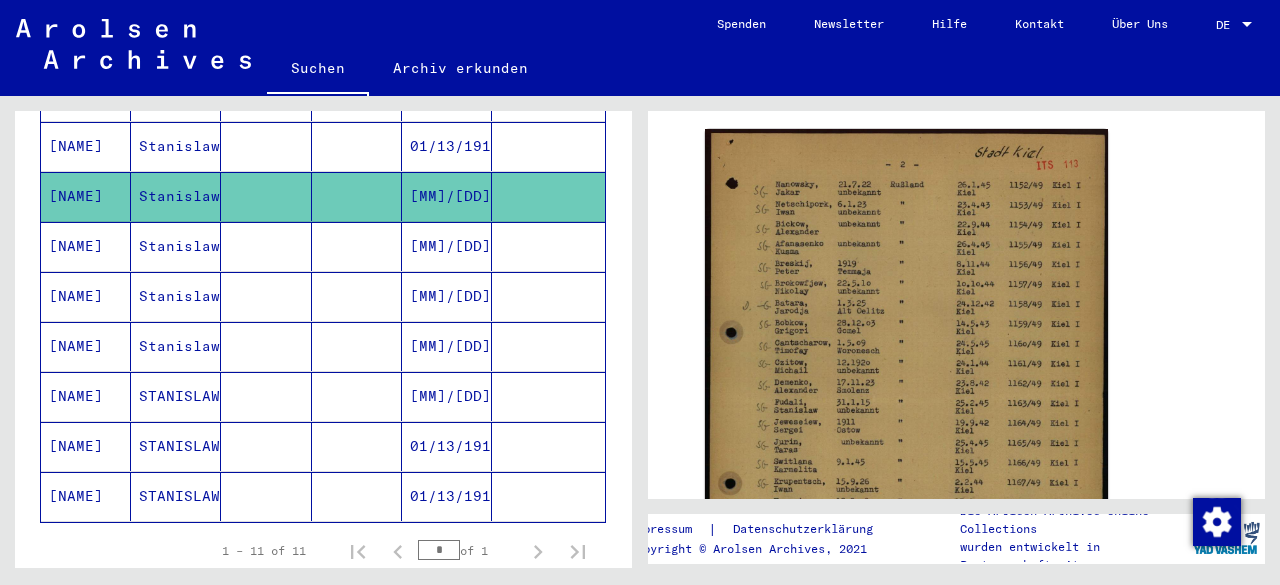 scroll, scrollTop: 356, scrollLeft: 0, axis: vertical 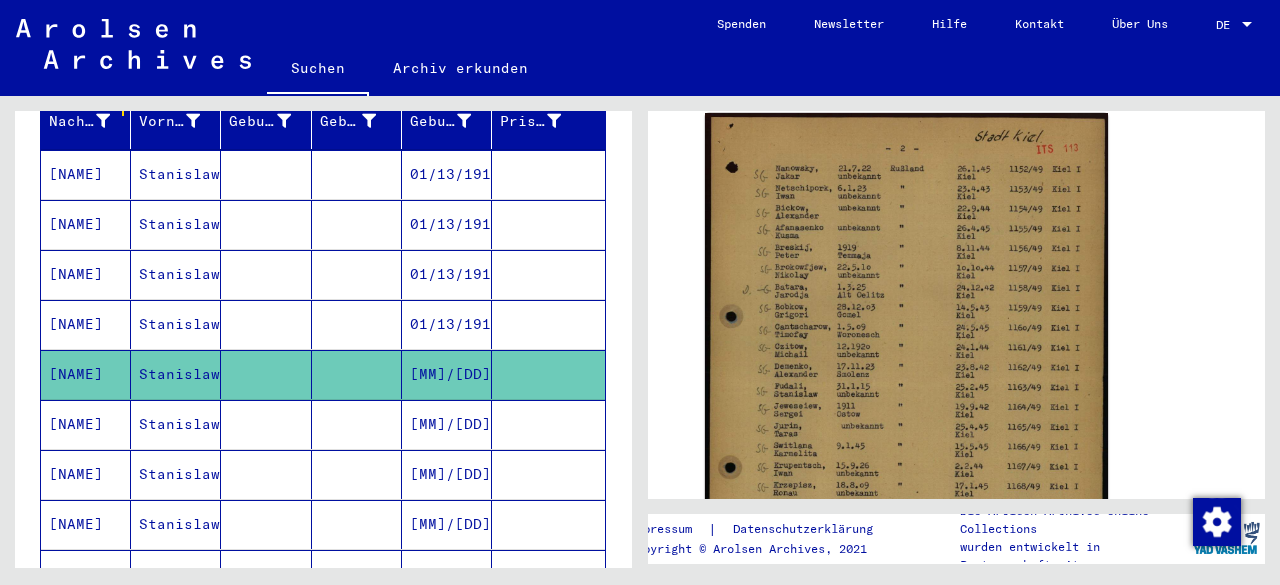 click on "[NAME]" at bounding box center [86, 374] 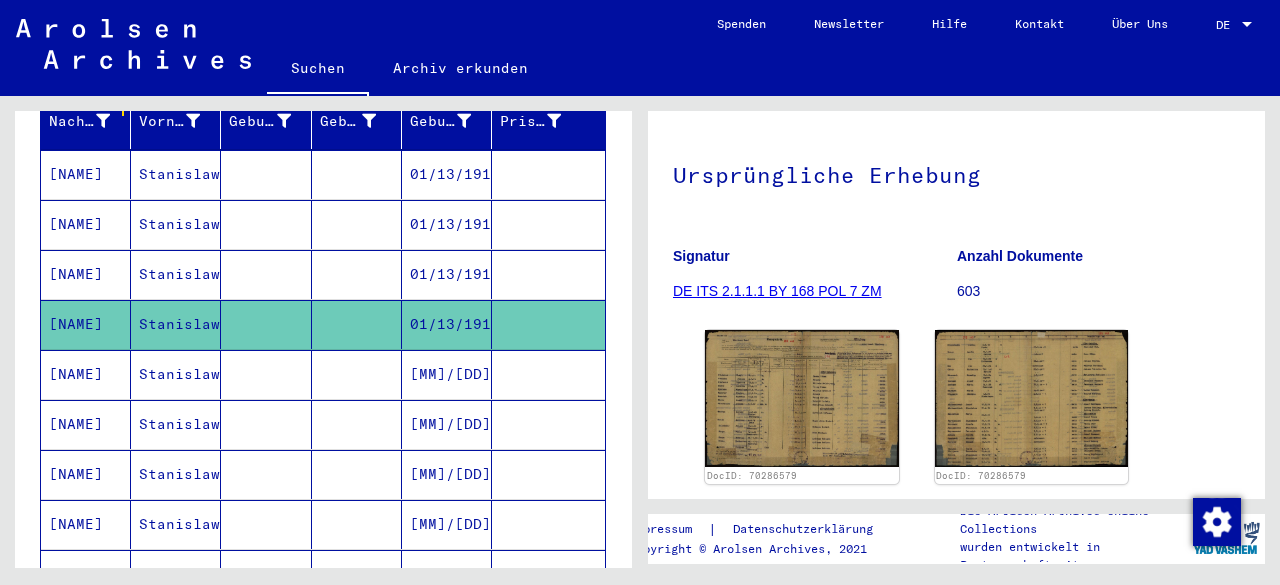 scroll, scrollTop: 174, scrollLeft: 0, axis: vertical 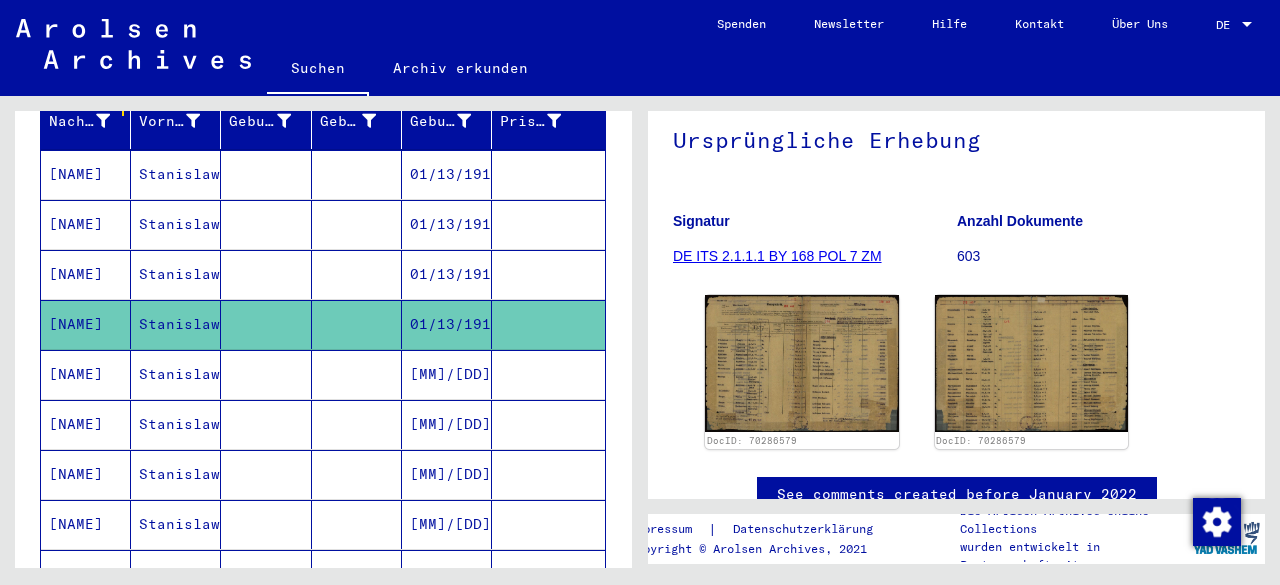 click on "[NAME]" at bounding box center (86, 324) 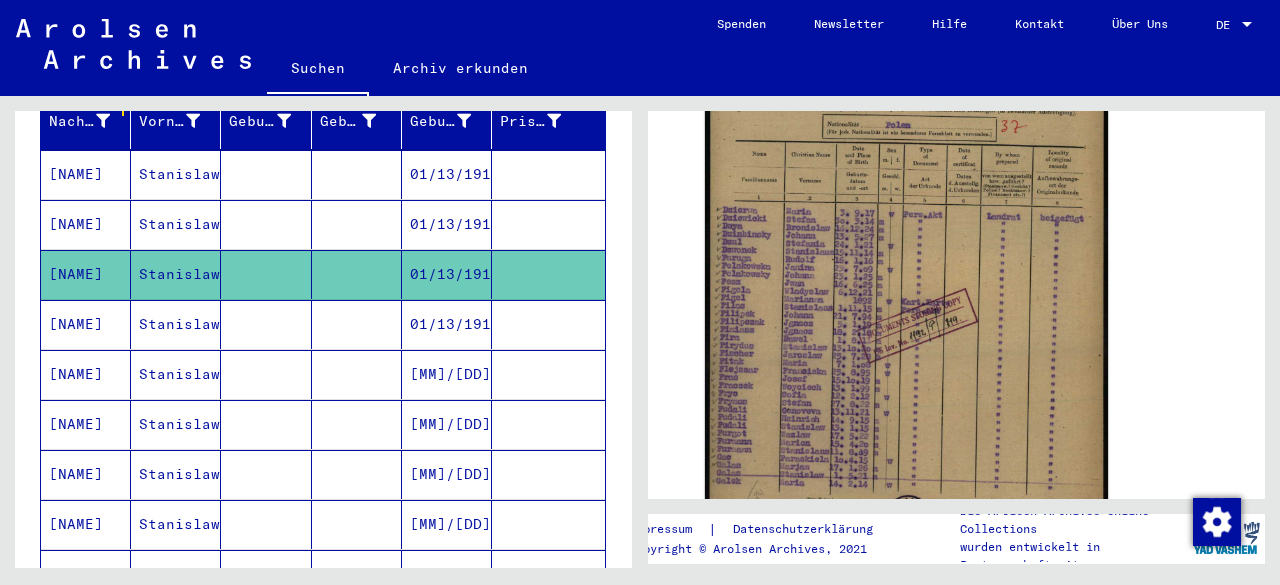 scroll, scrollTop: 542, scrollLeft: 0, axis: vertical 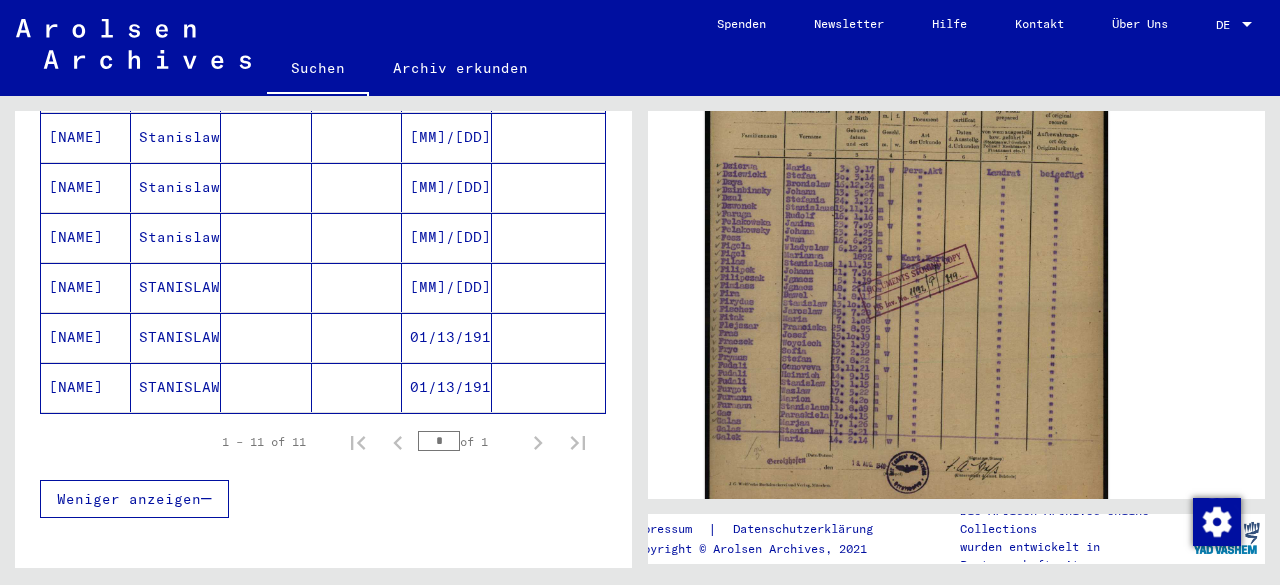 click on "[NAME]" at bounding box center (86, 387) 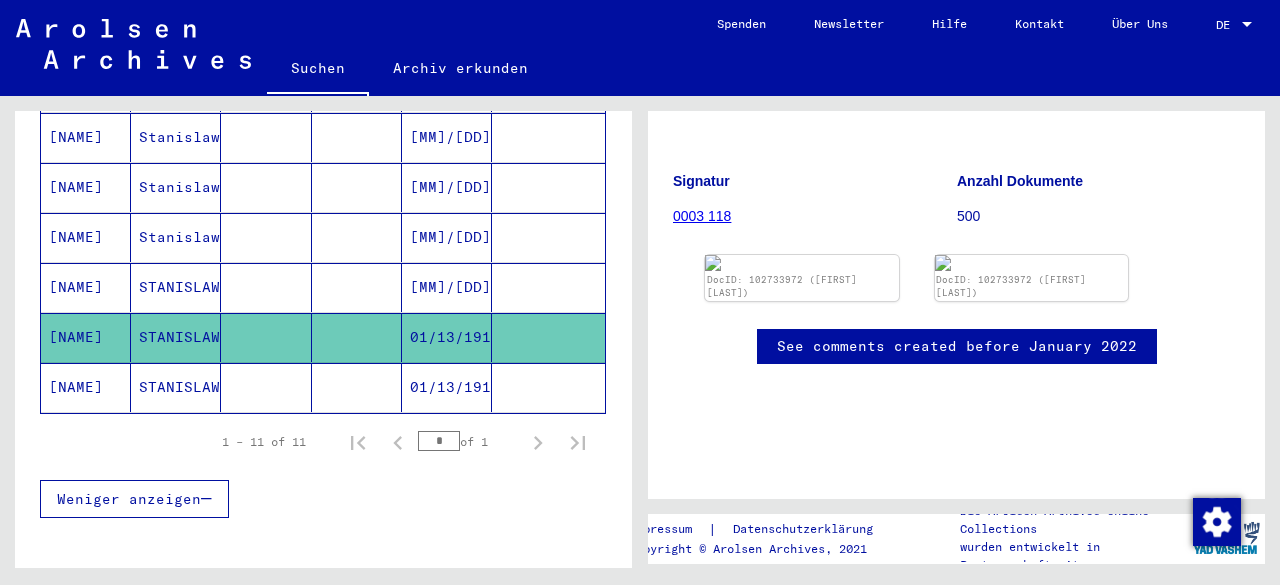 scroll, scrollTop: 81, scrollLeft: 0, axis: vertical 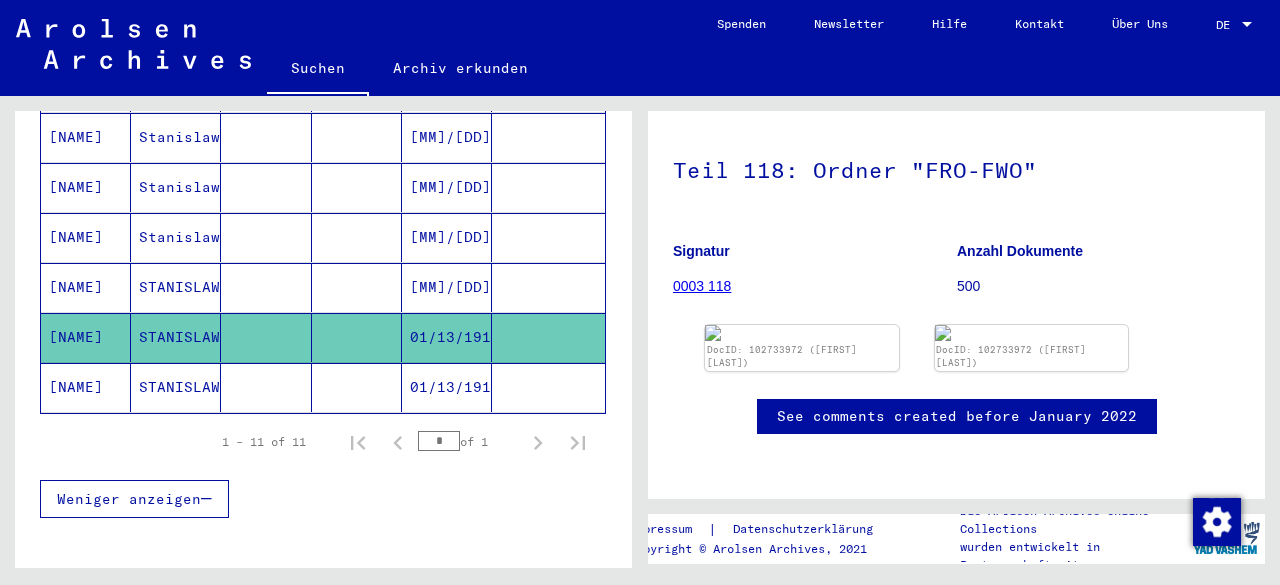 click on "[NAME]" 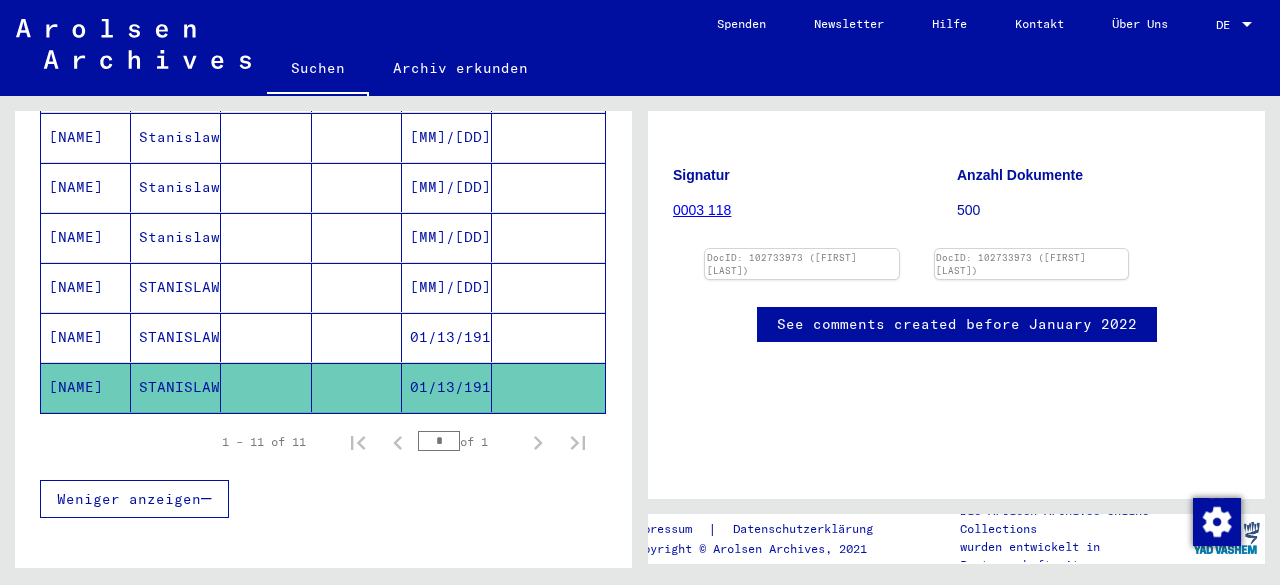 scroll, scrollTop: 0, scrollLeft: 0, axis: both 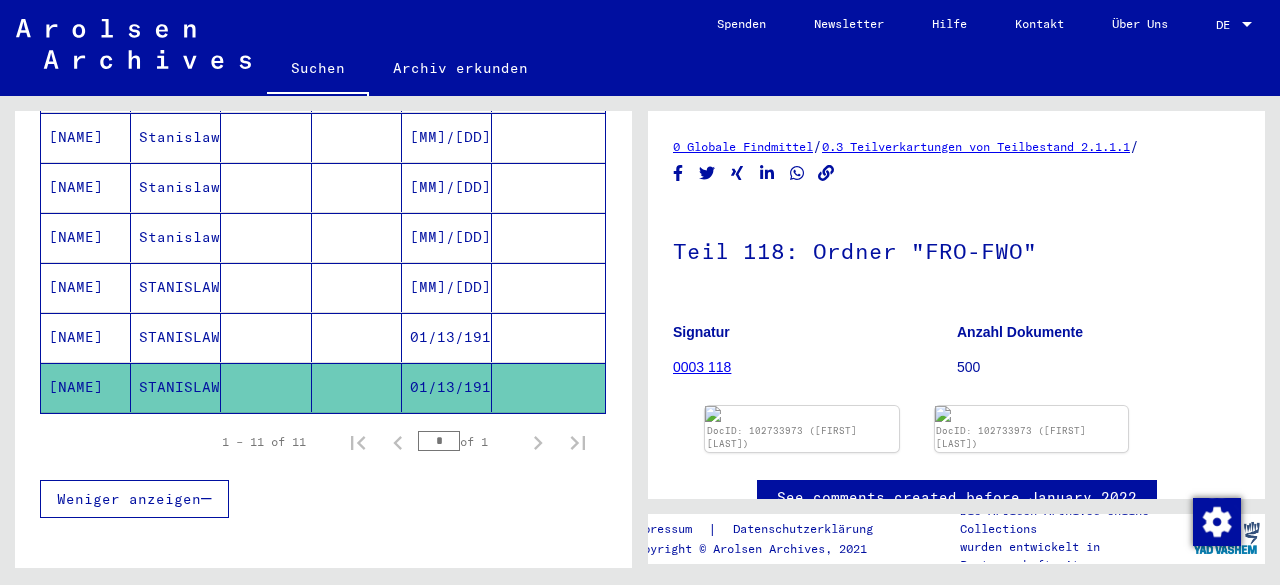 click on "[NAME]" at bounding box center (86, 337) 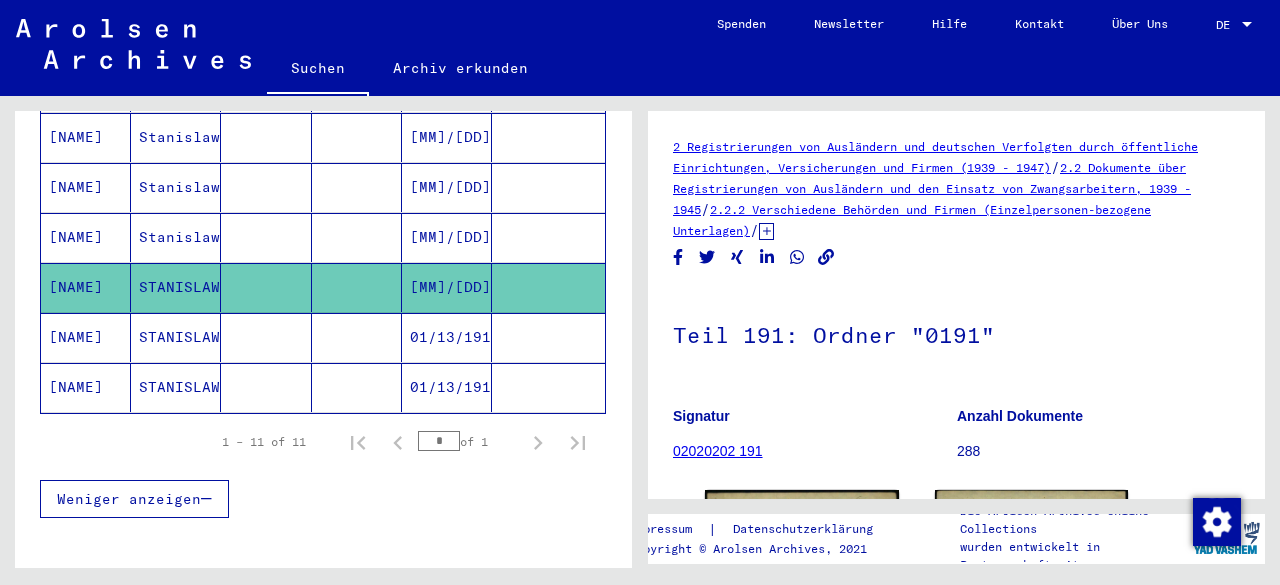 scroll, scrollTop: 0, scrollLeft: 0, axis: both 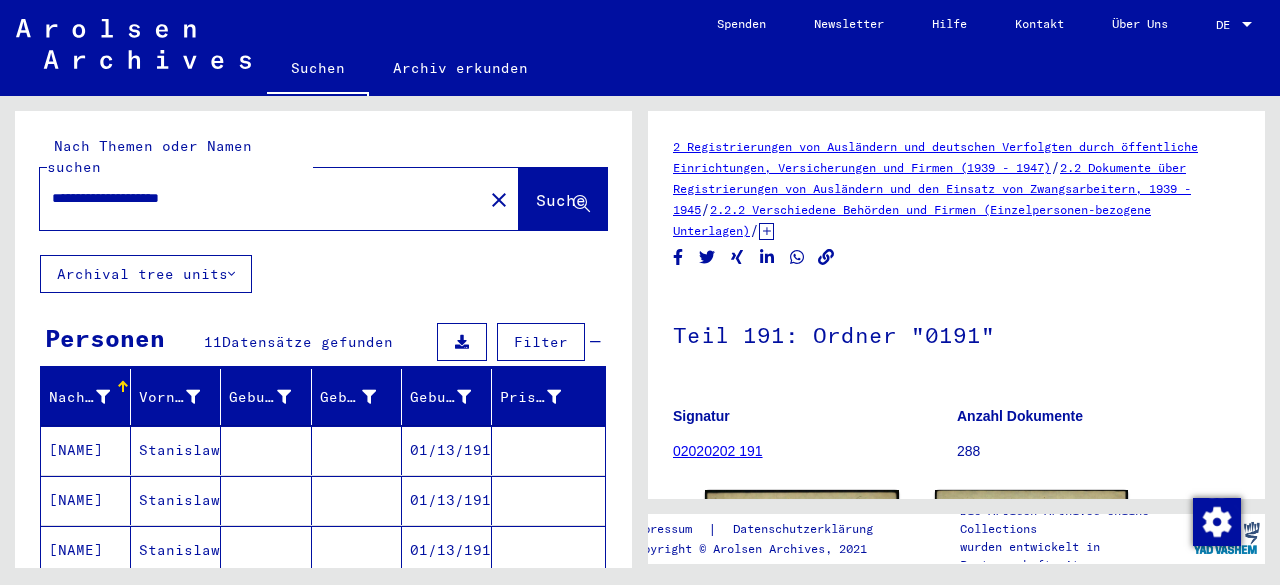 click on "**********" 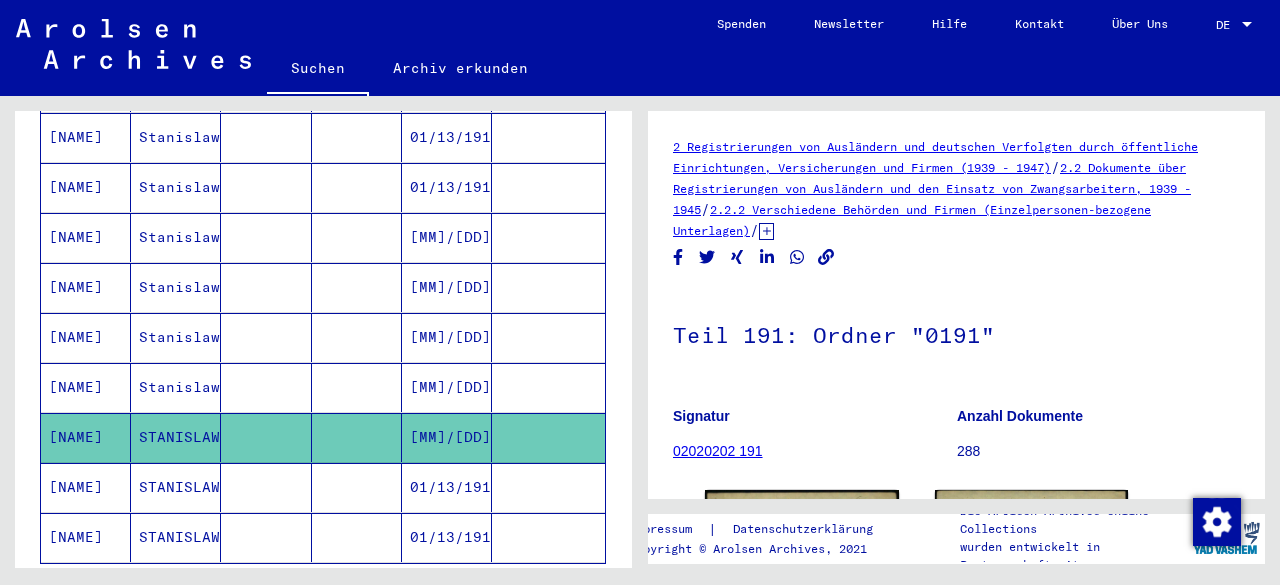 scroll, scrollTop: 0, scrollLeft: 0, axis: both 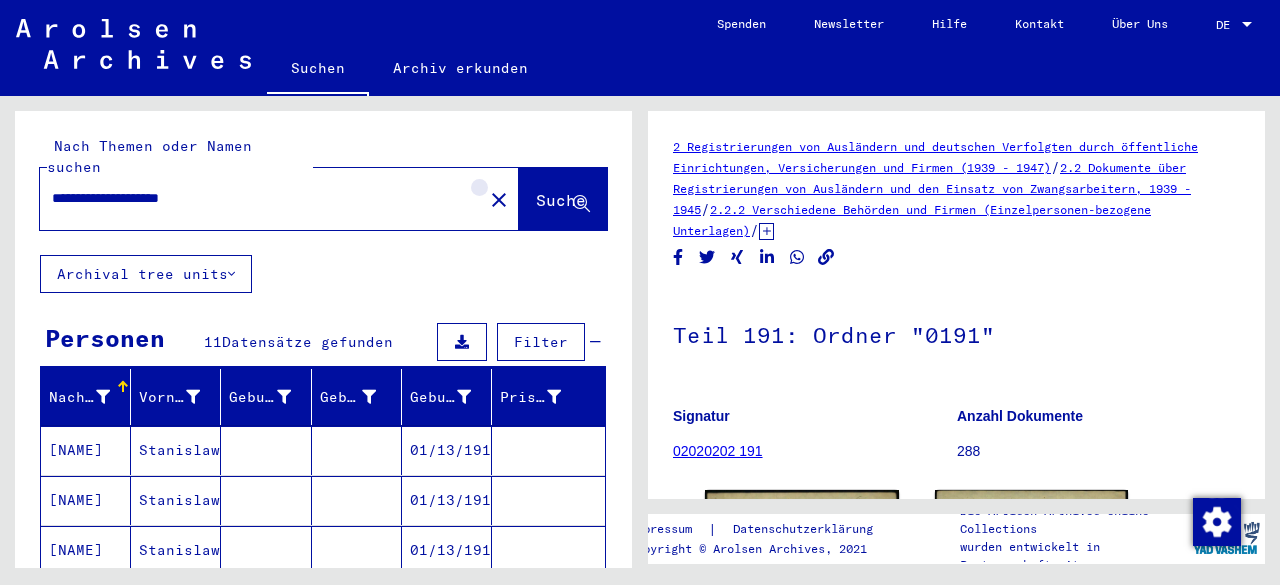 click on "close" 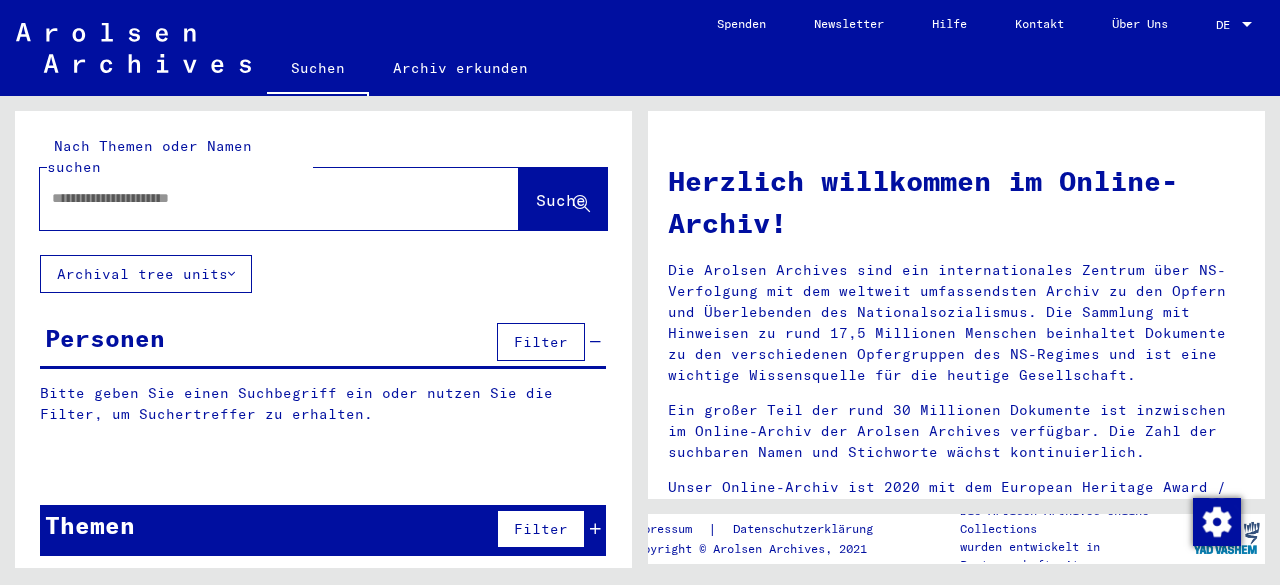 click at bounding box center [255, 198] 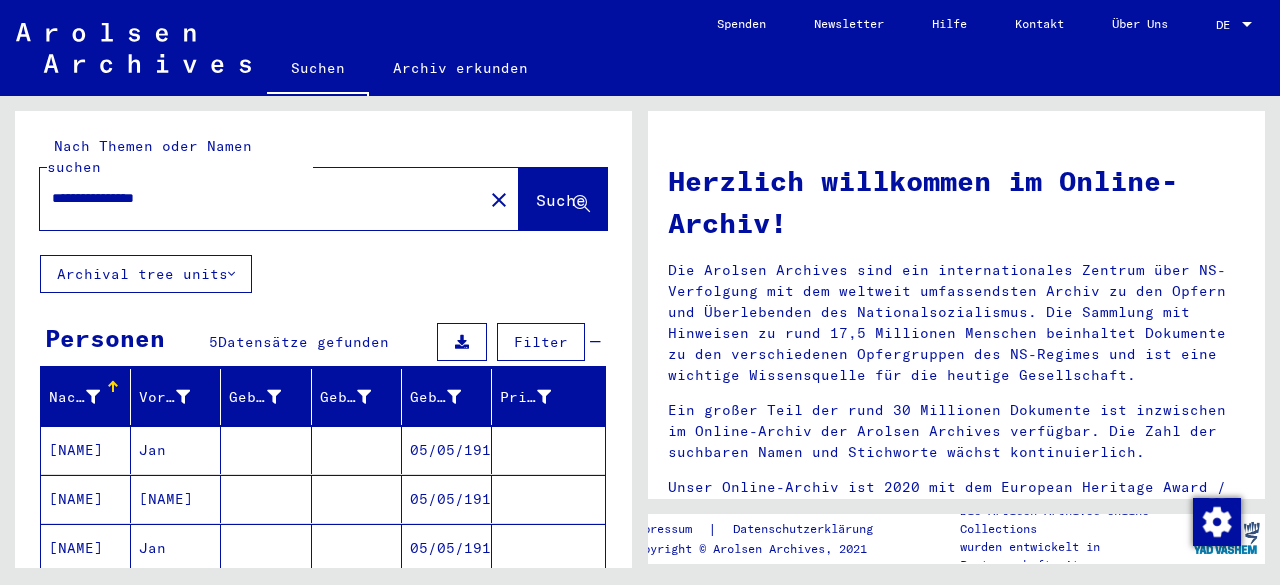 scroll, scrollTop: 110, scrollLeft: 0, axis: vertical 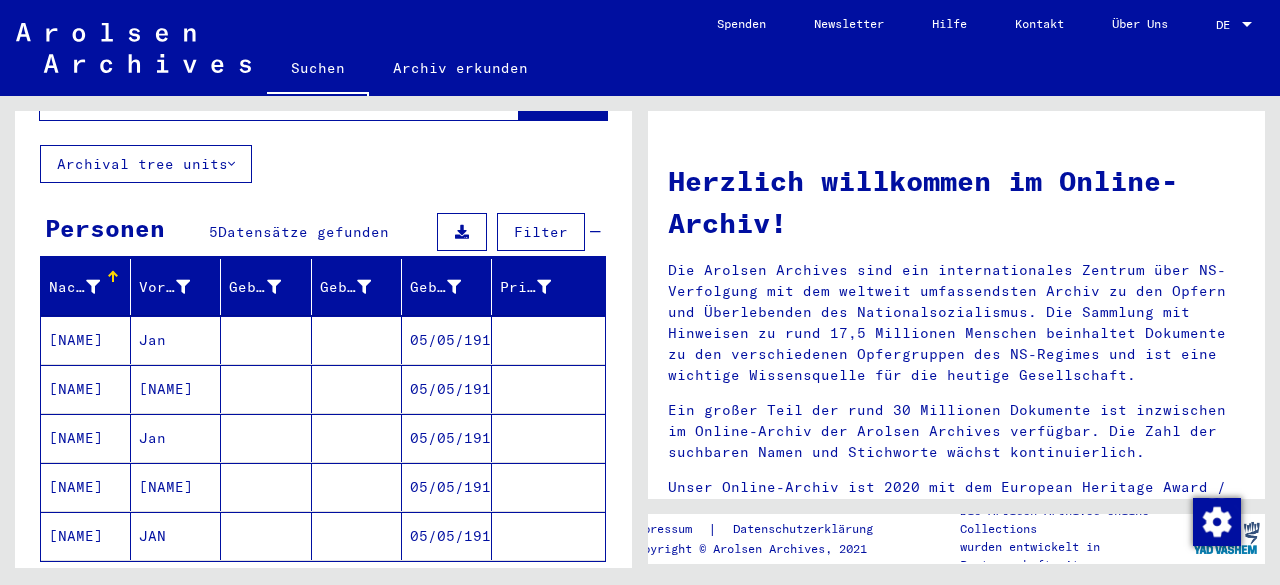 click on "[NAME]" 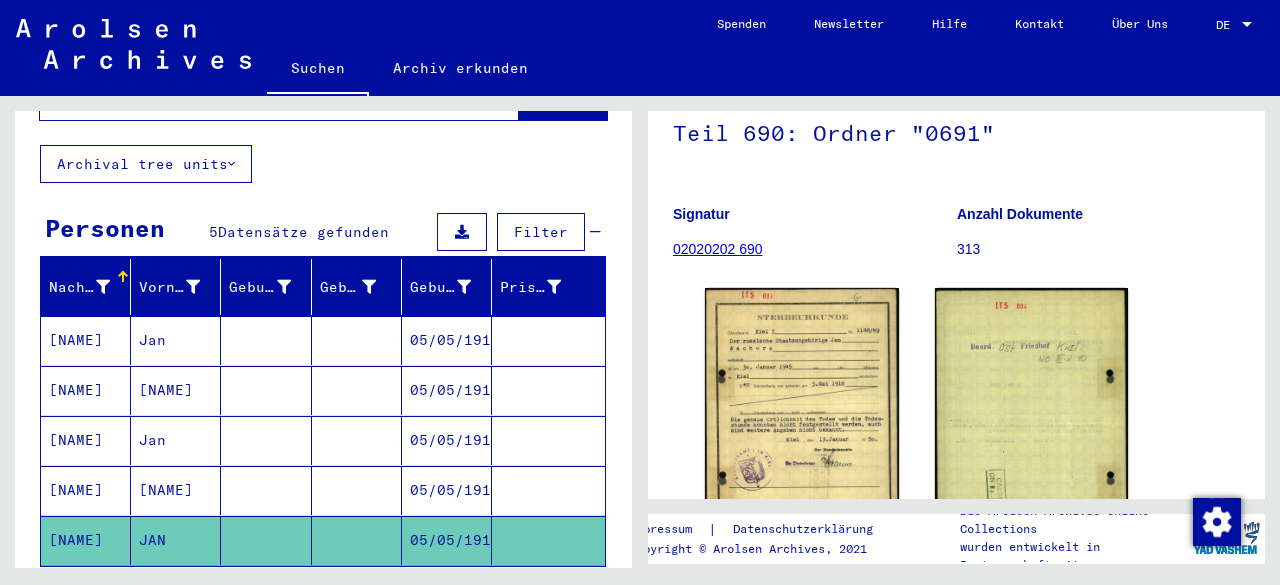 scroll, scrollTop: 271, scrollLeft: 0, axis: vertical 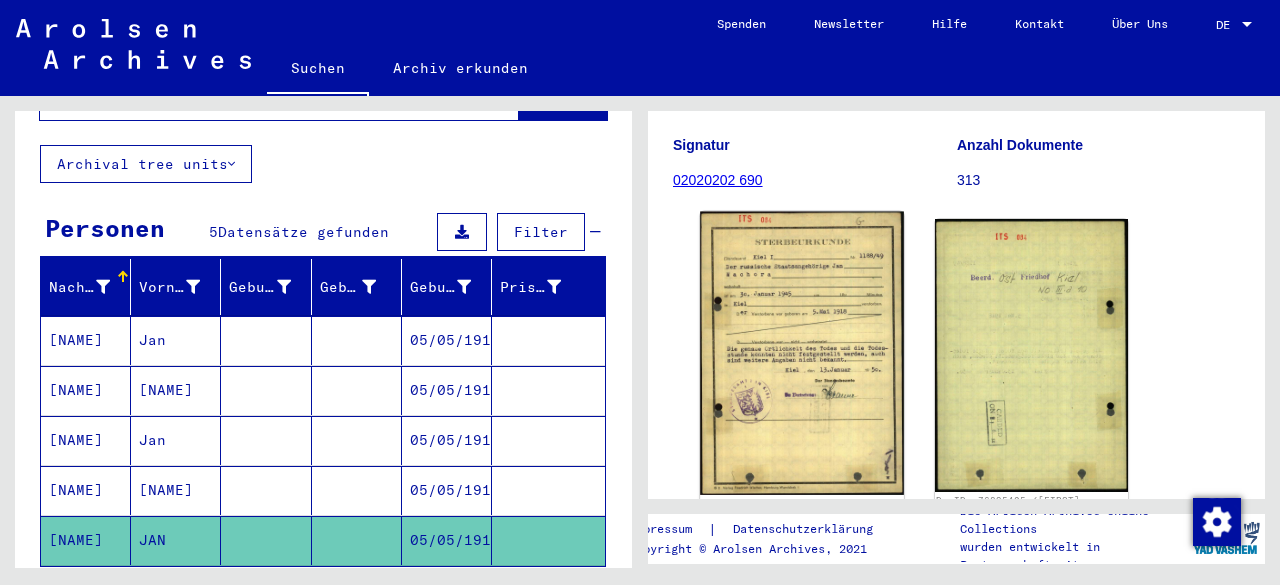 click 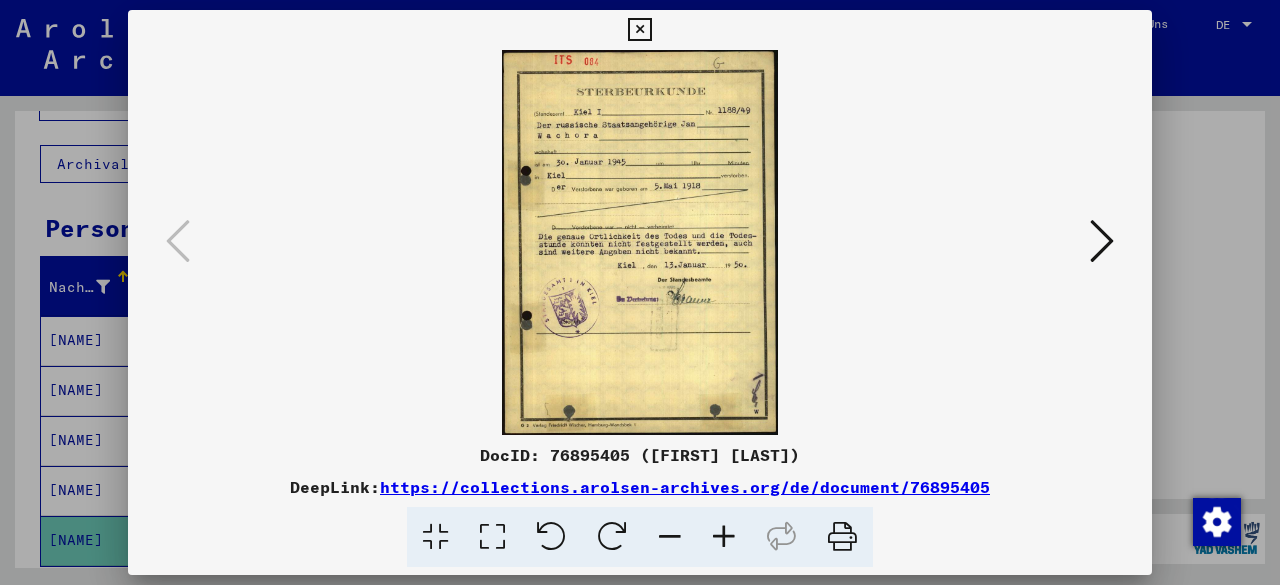 click at bounding box center (724, 537) 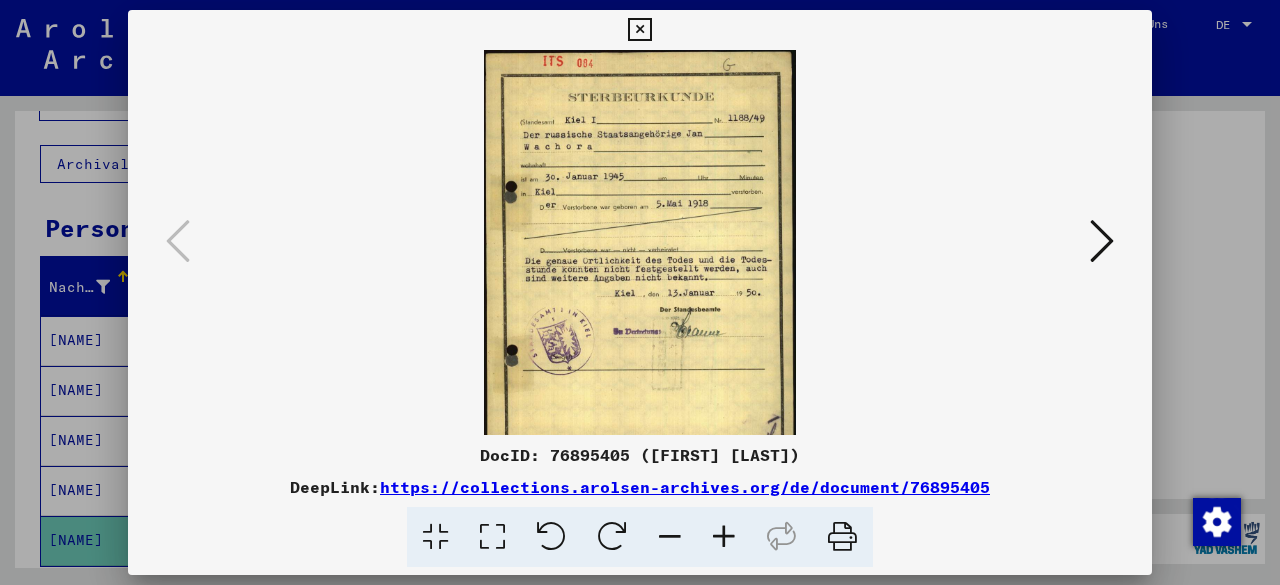 click at bounding box center (724, 537) 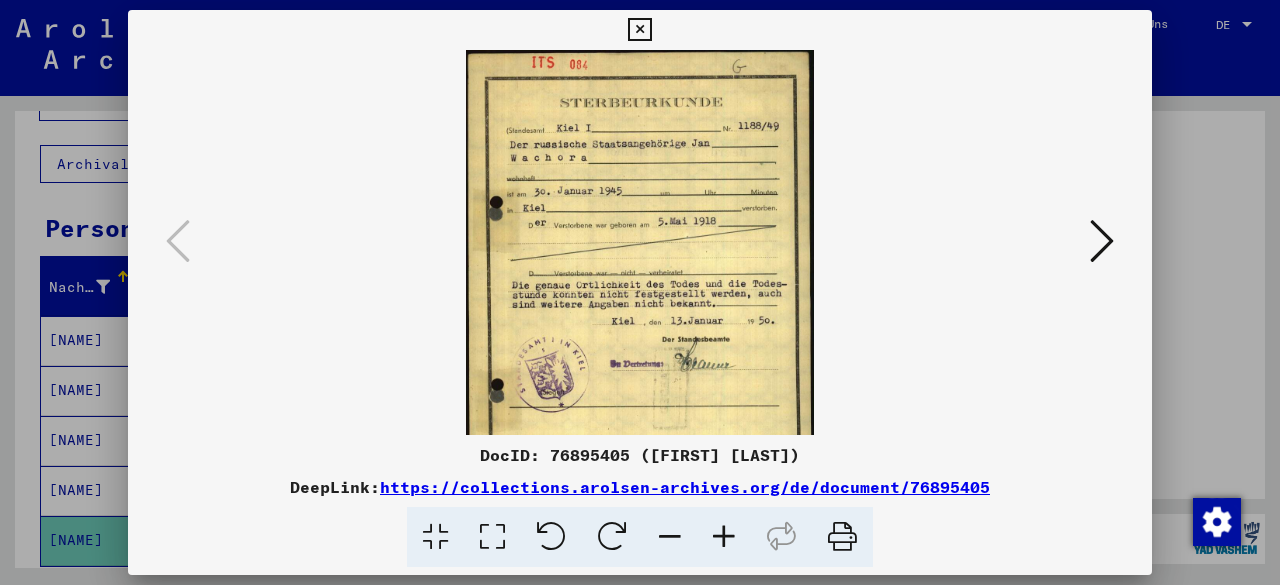 click at bounding box center [724, 537] 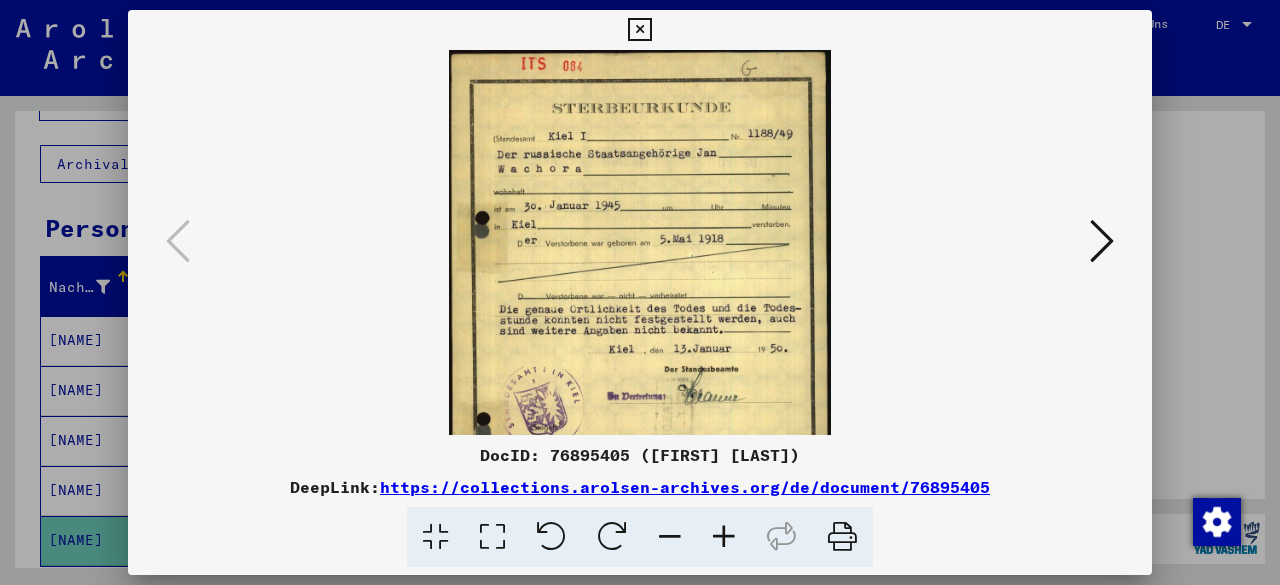 click at bounding box center (724, 537) 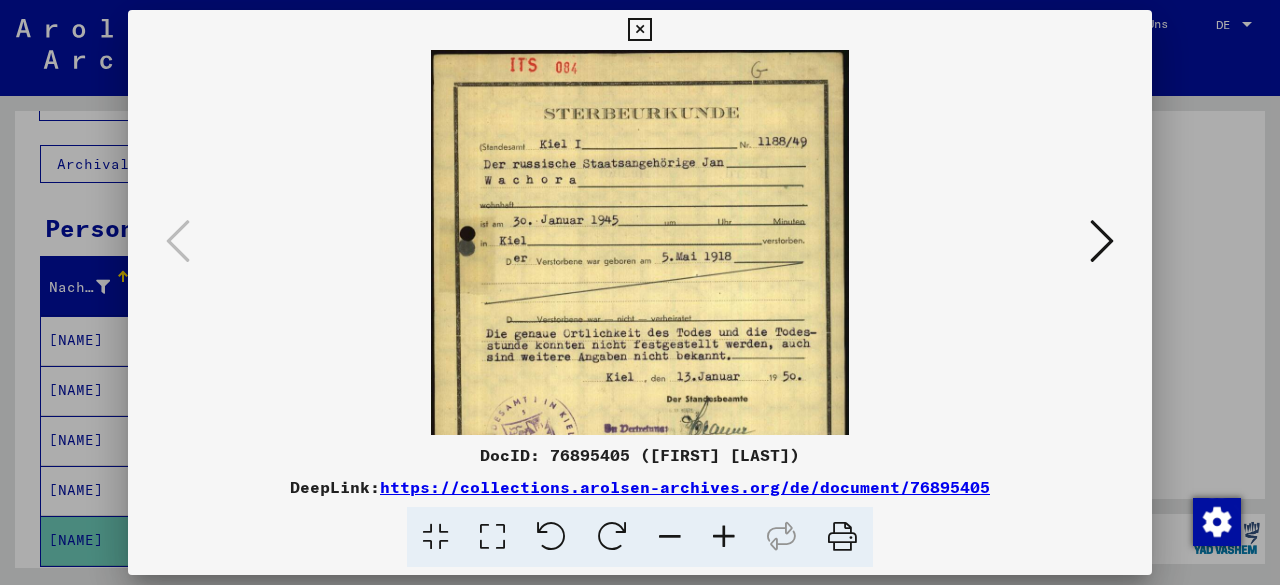 click at bounding box center [724, 537] 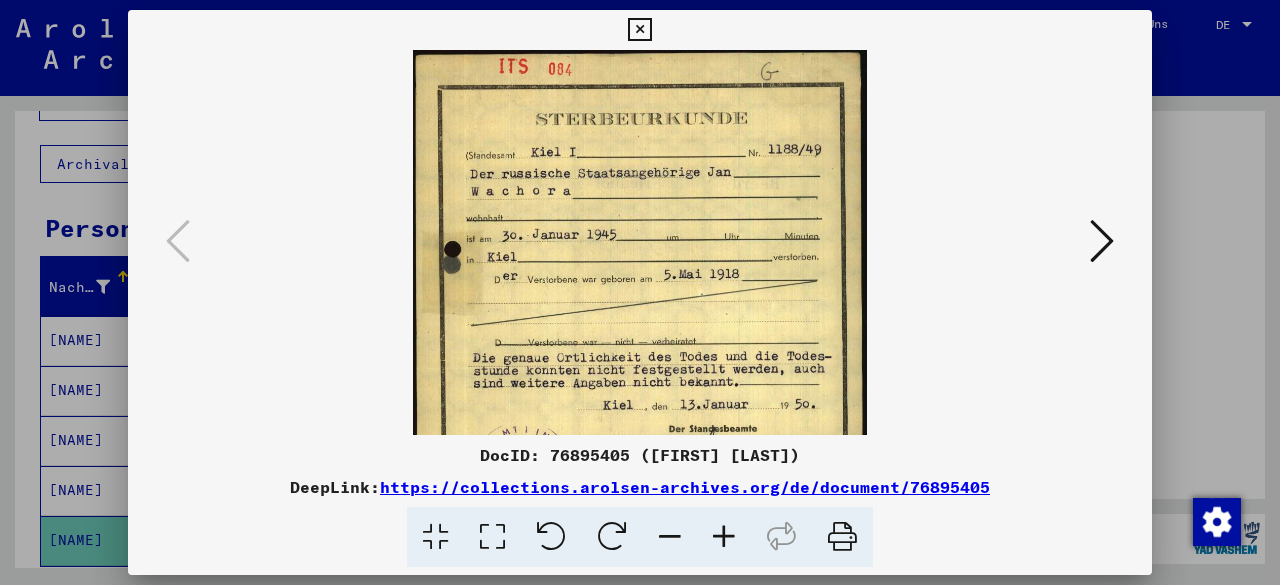 click at bounding box center [639, 30] 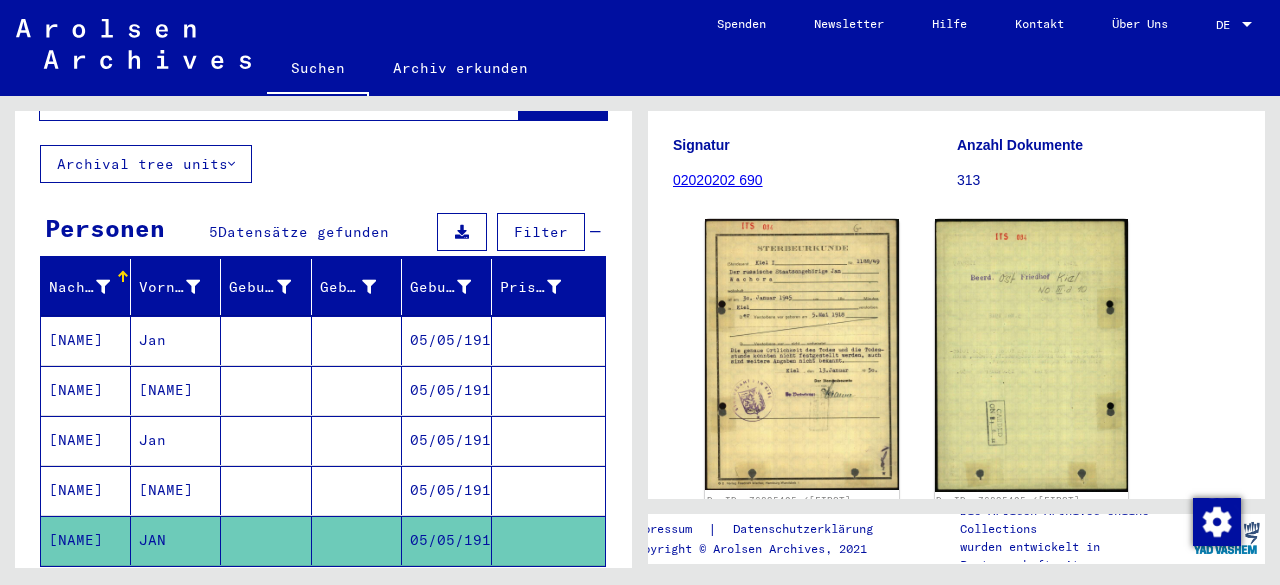 click on "[NAME]" at bounding box center (86, 540) 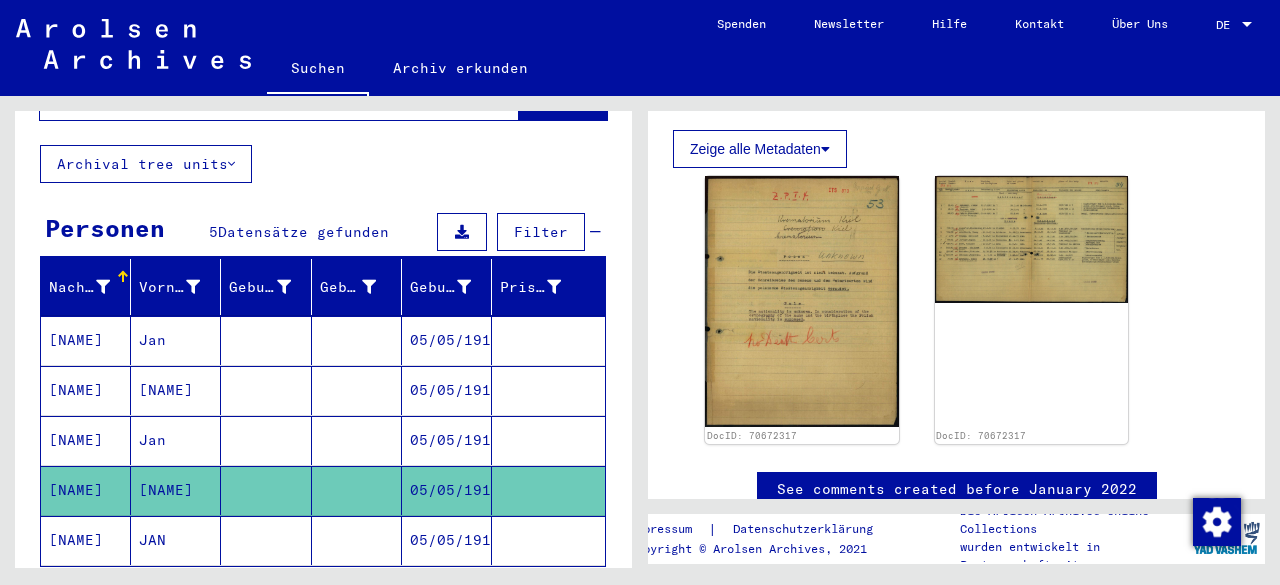scroll, scrollTop: 346, scrollLeft: 0, axis: vertical 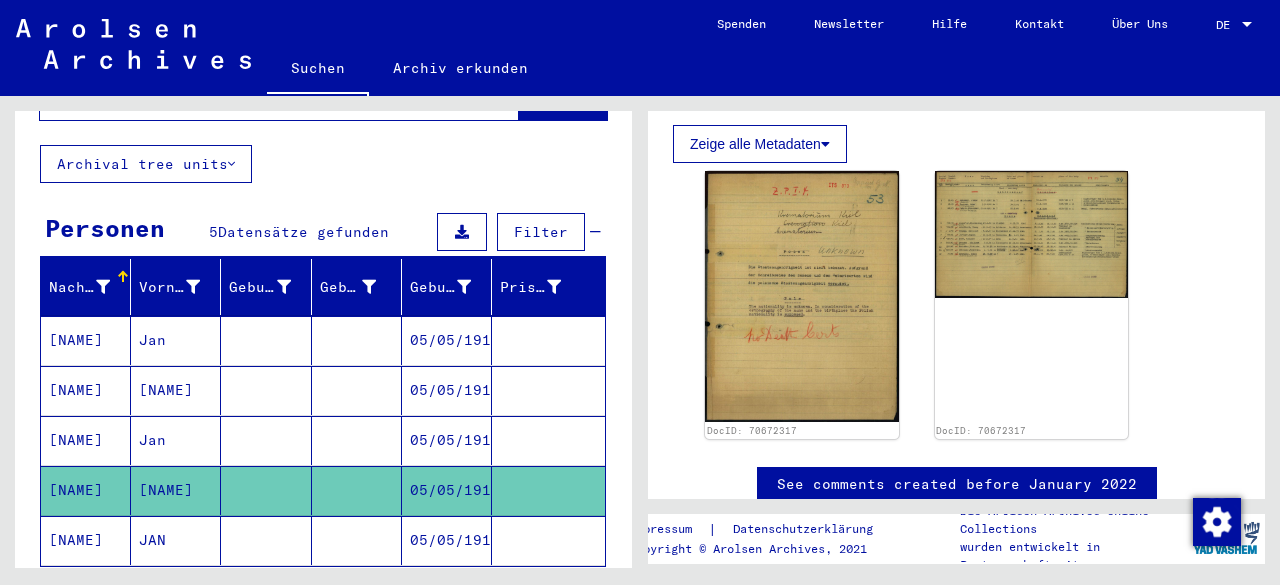 click on "[NAME]" at bounding box center [86, 490] 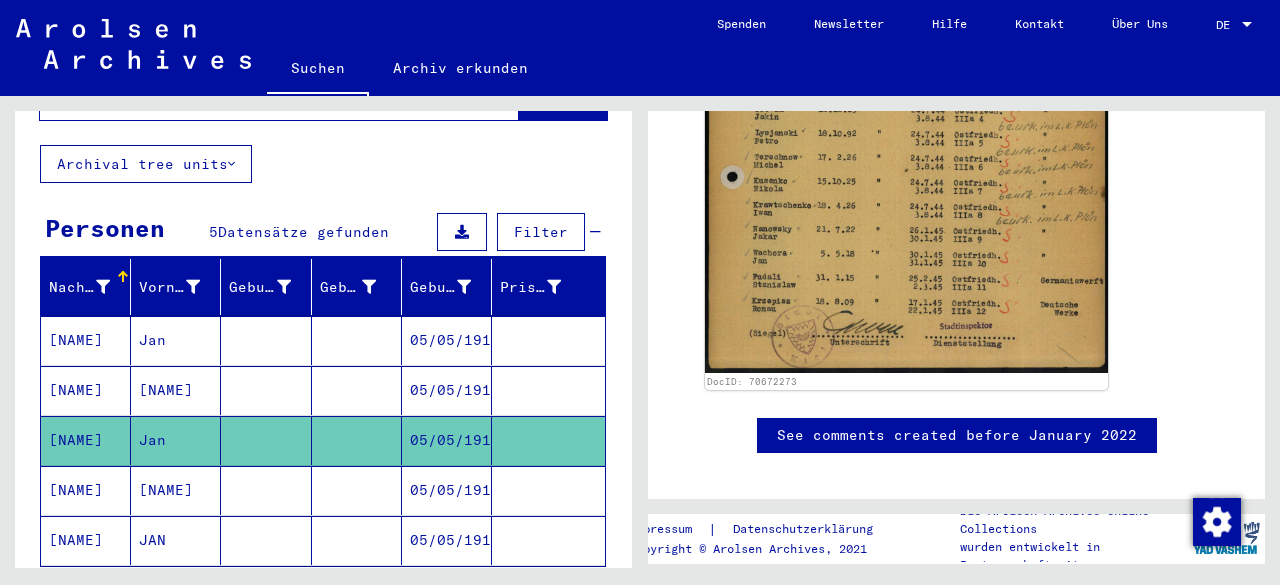 scroll, scrollTop: 734, scrollLeft: 0, axis: vertical 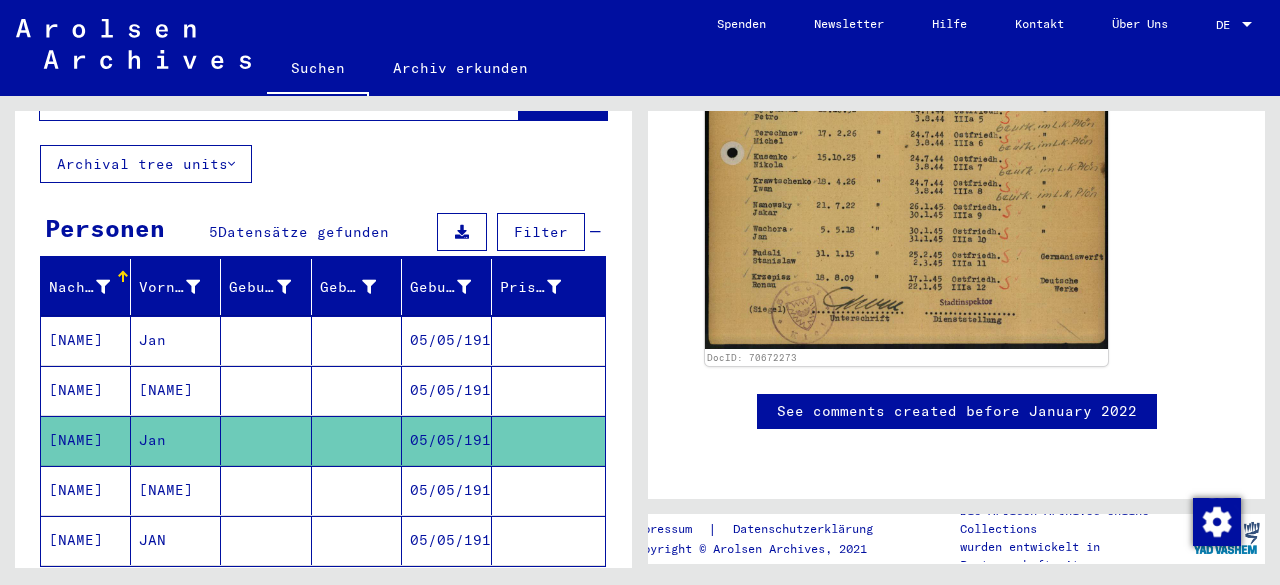 click on "[NAME]" at bounding box center (86, 440) 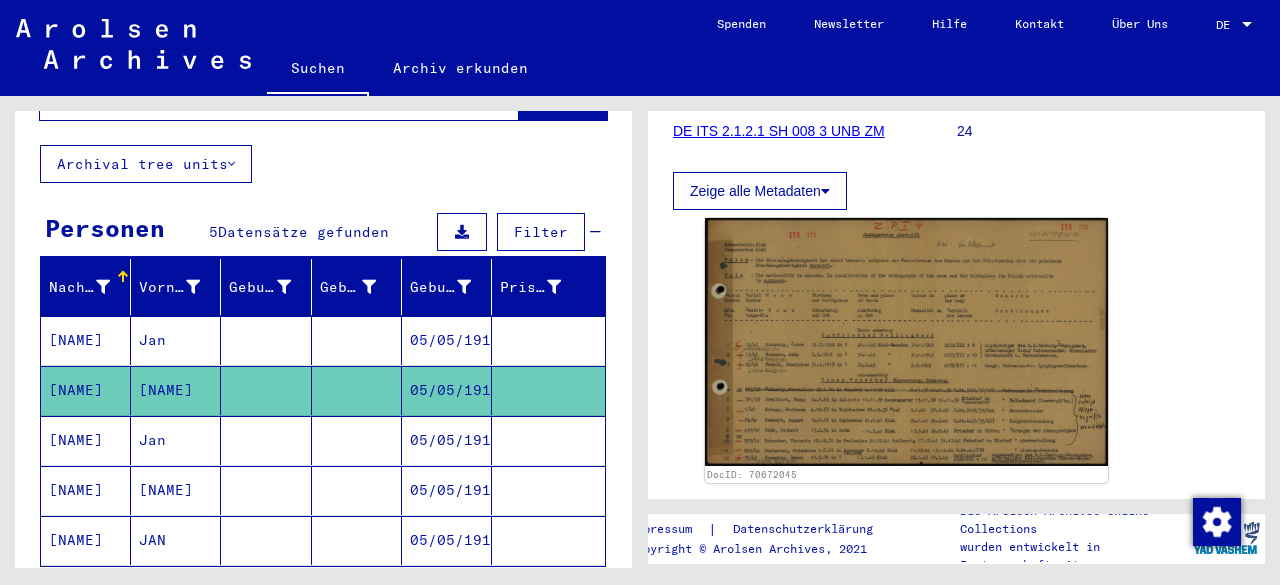 scroll, scrollTop: 363, scrollLeft: 0, axis: vertical 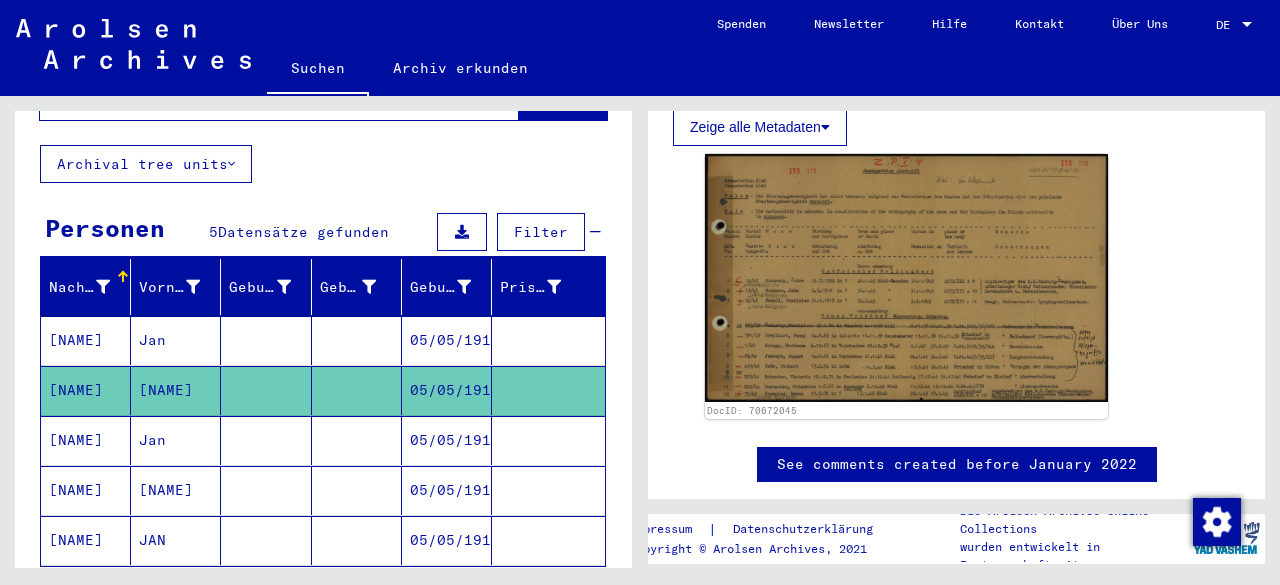 click on "[NAME]" at bounding box center [86, 390] 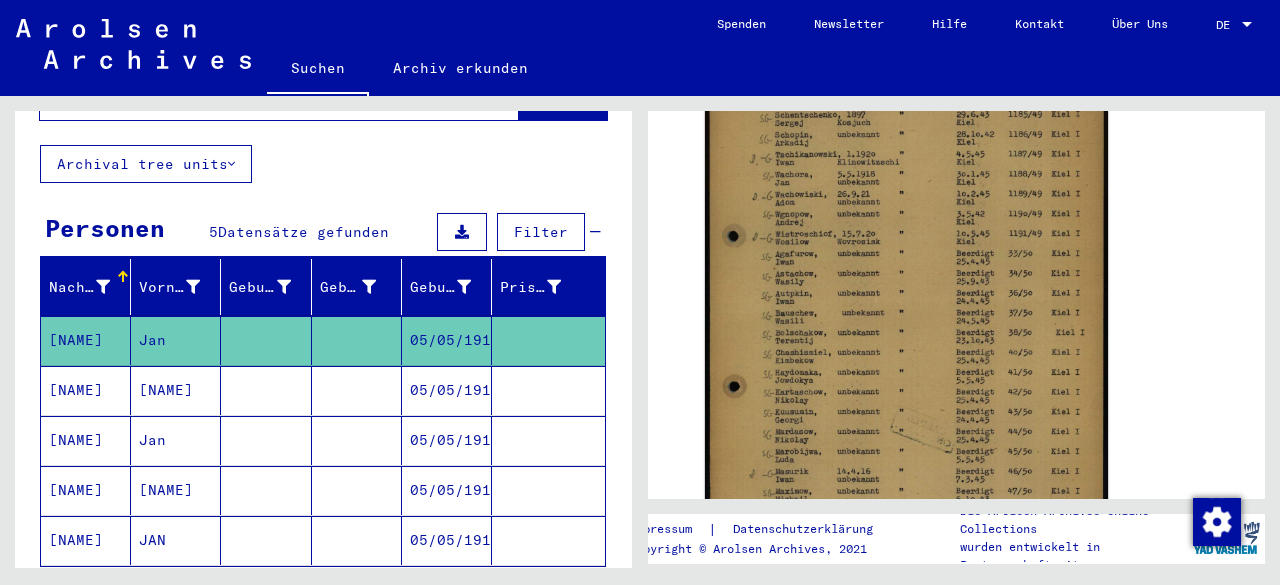 scroll, scrollTop: 460, scrollLeft: 0, axis: vertical 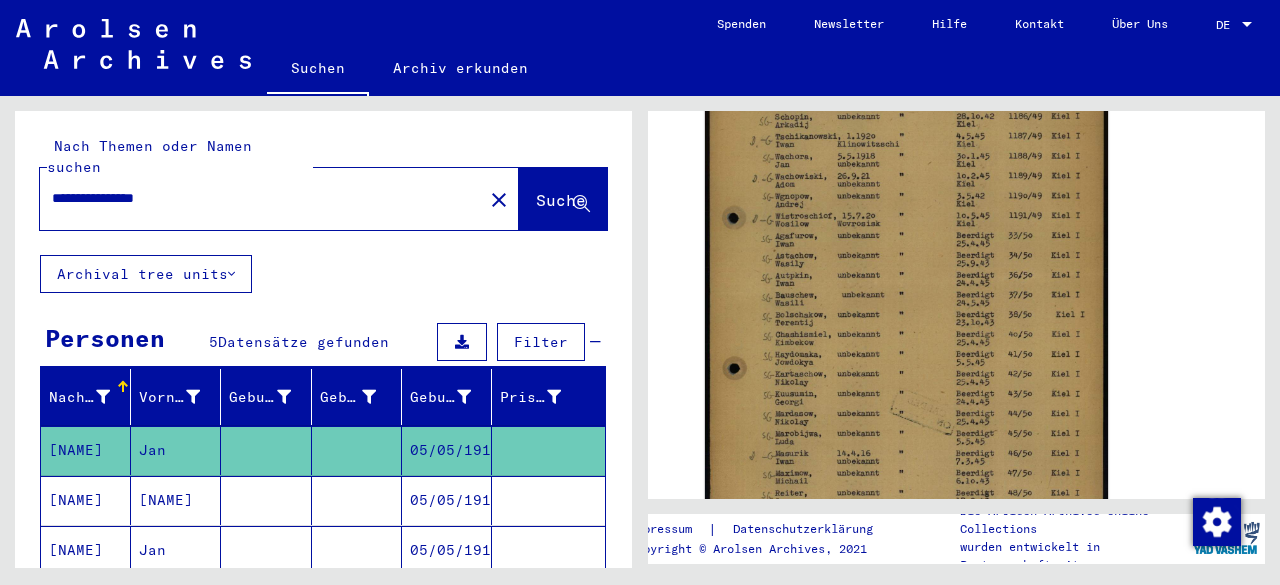 click on "**********" at bounding box center [261, 198] 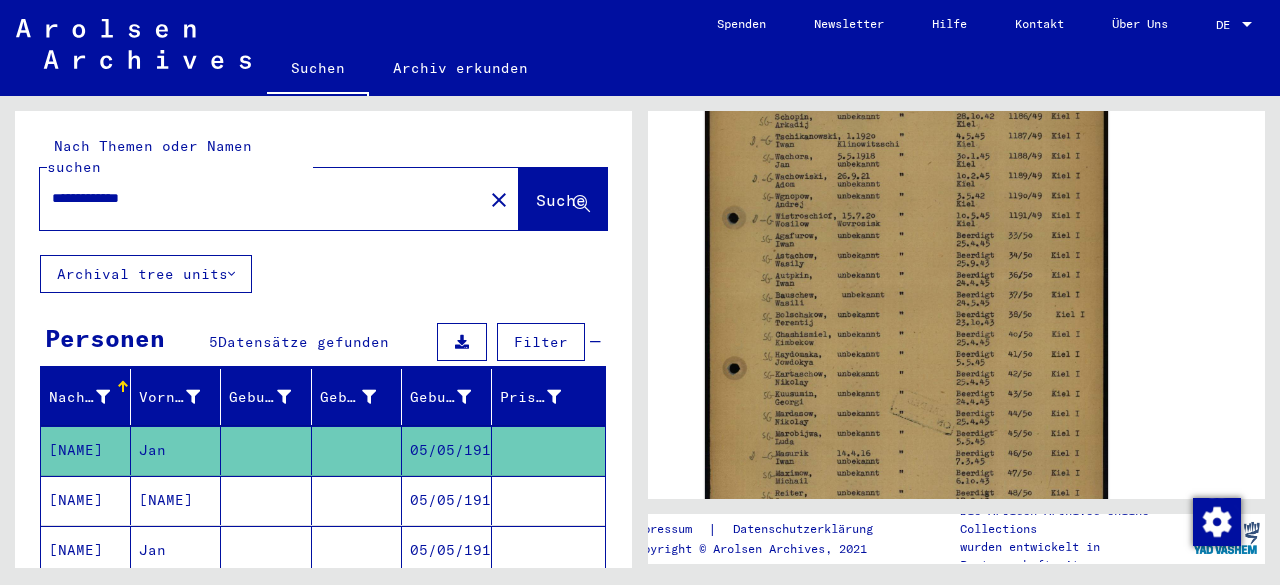 type on "**********" 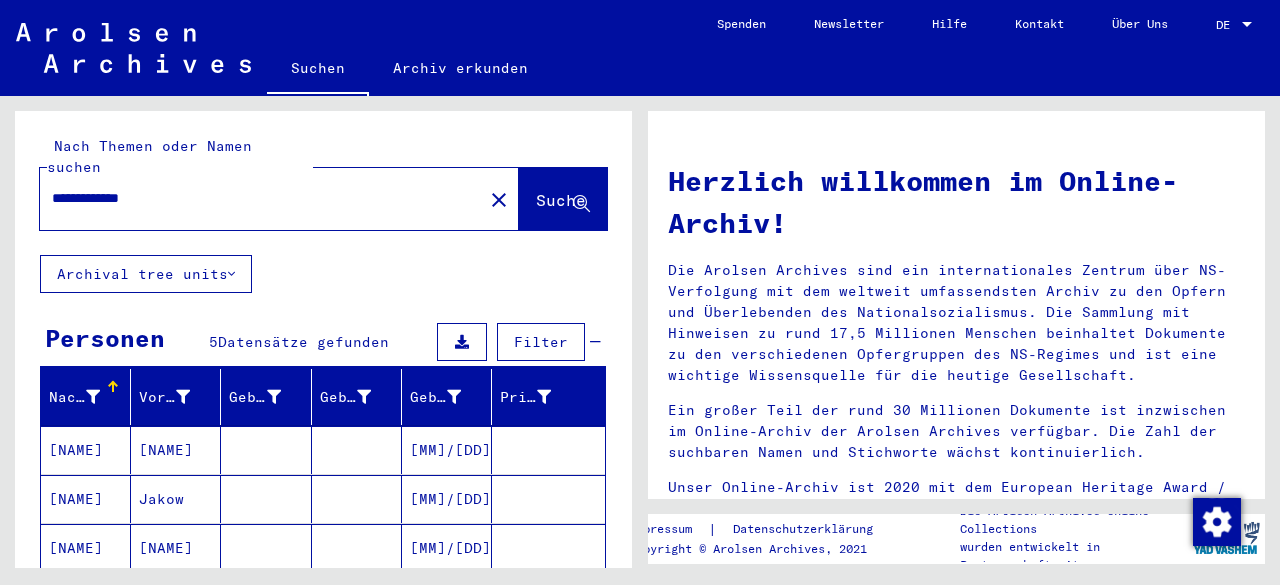 scroll, scrollTop: 142, scrollLeft: 0, axis: vertical 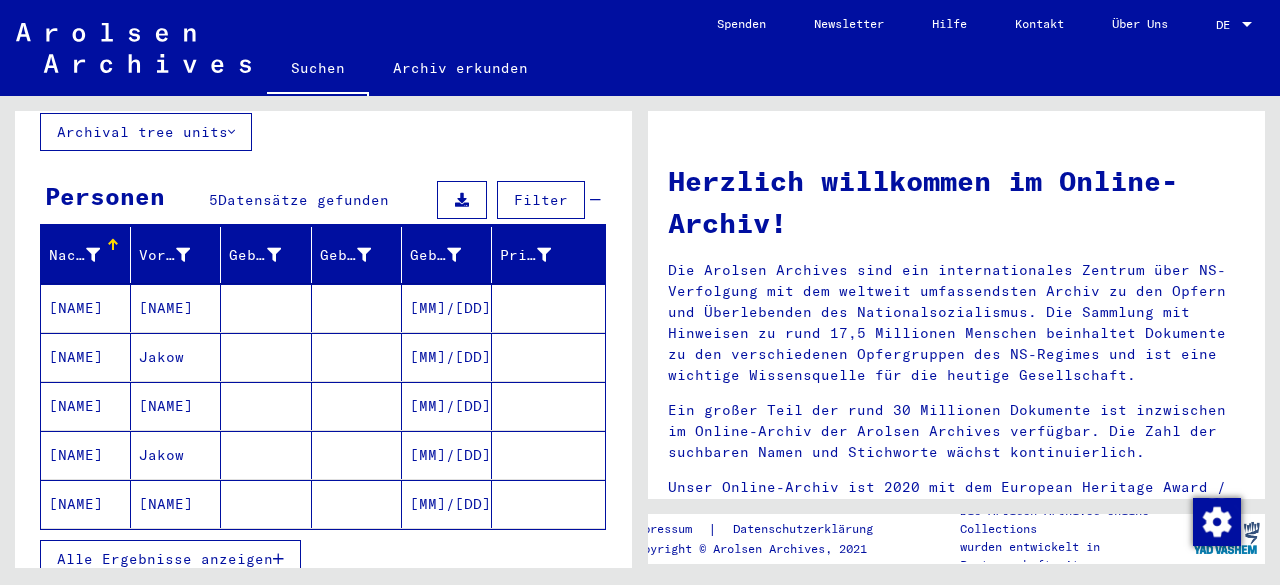 click at bounding box center [278, 559] 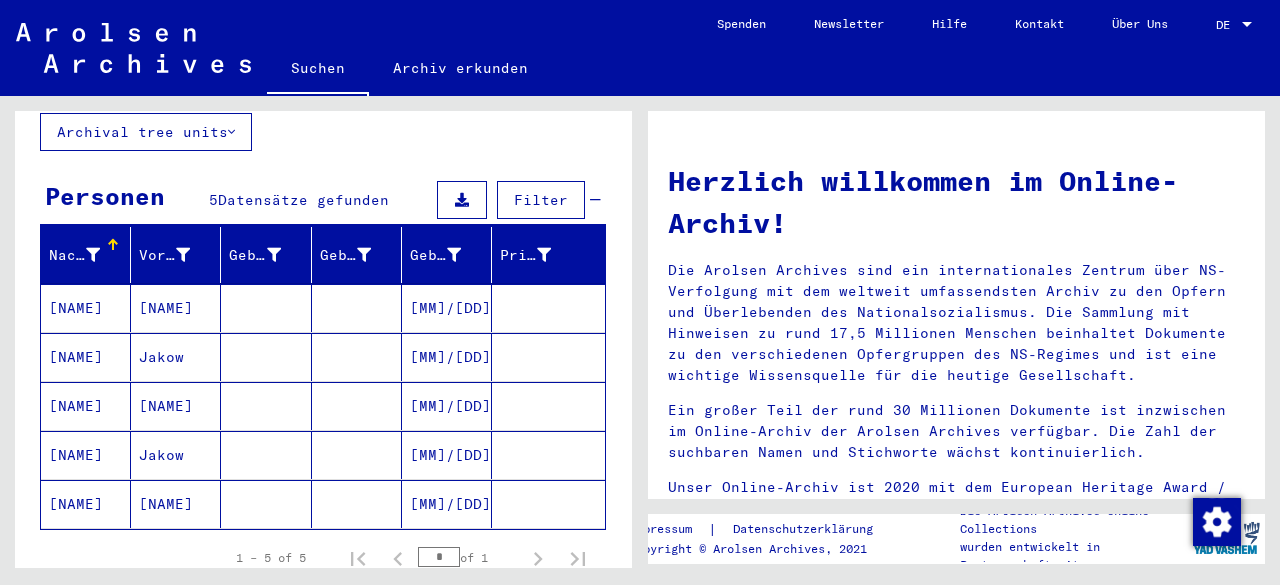 click on "[NAME]" 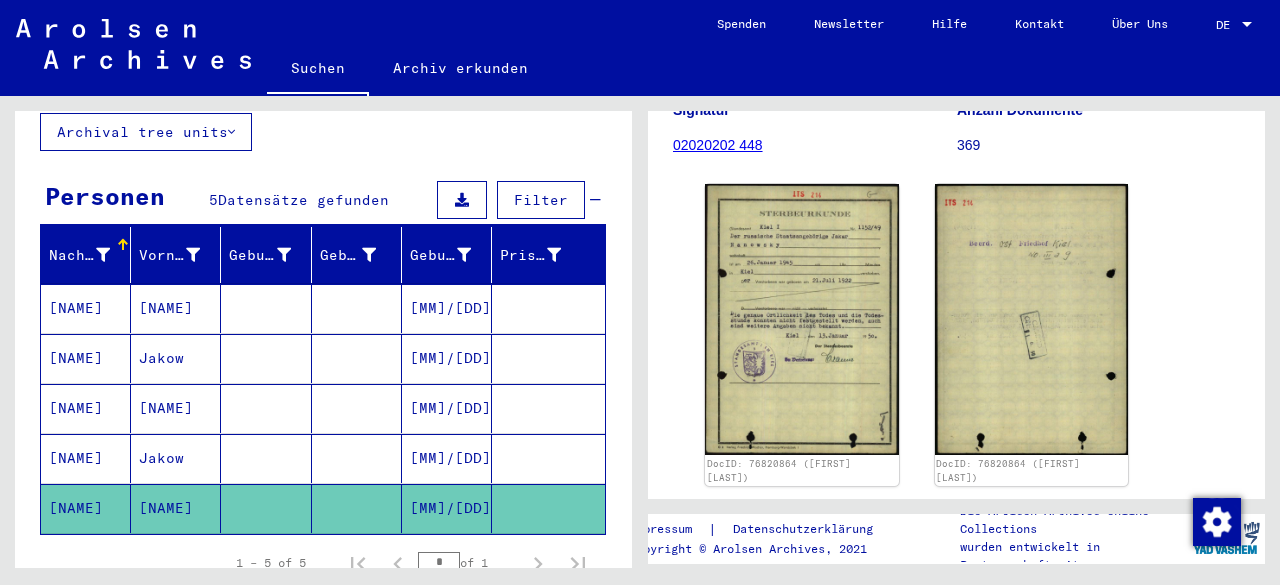 scroll, scrollTop: 308, scrollLeft: 0, axis: vertical 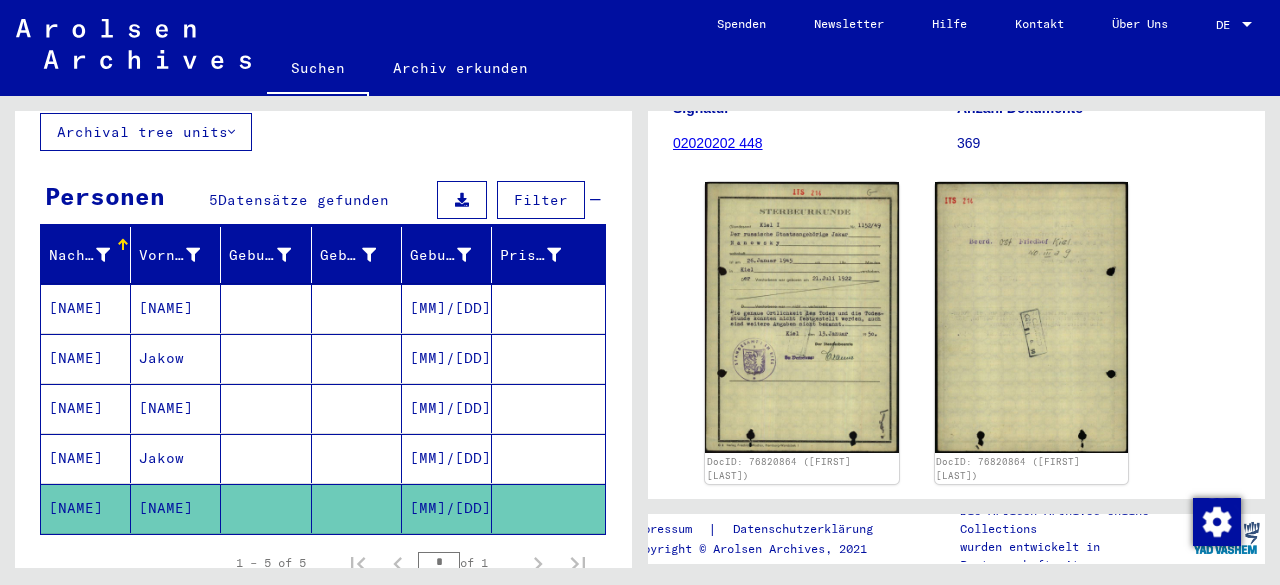 click on "[NAME]" at bounding box center [86, 508] 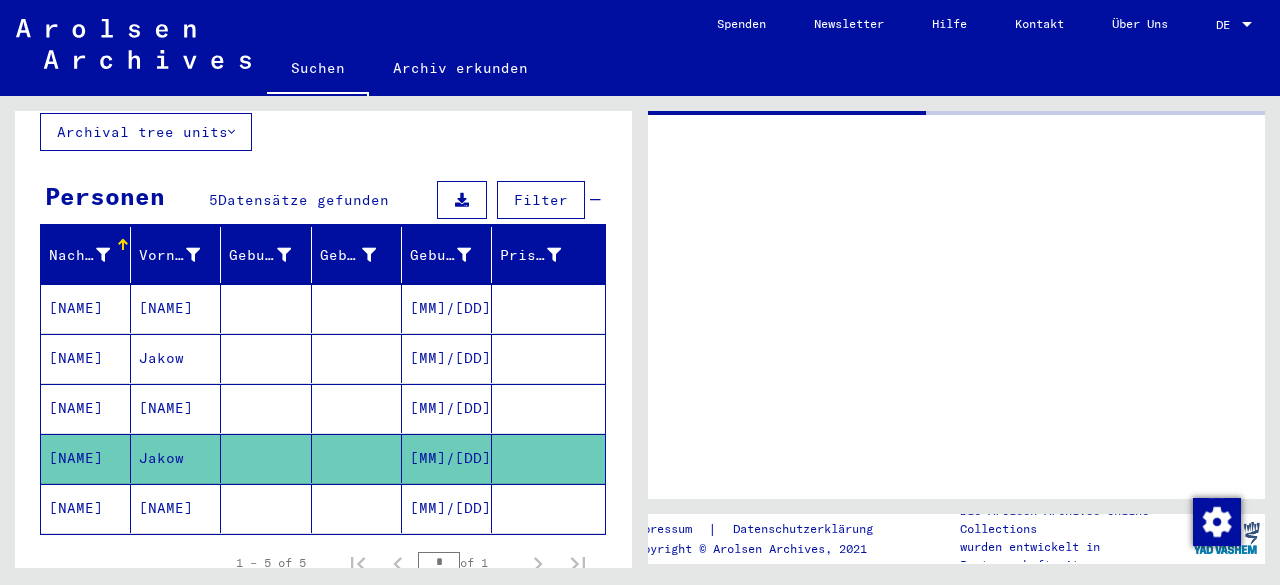 scroll, scrollTop: 0, scrollLeft: 0, axis: both 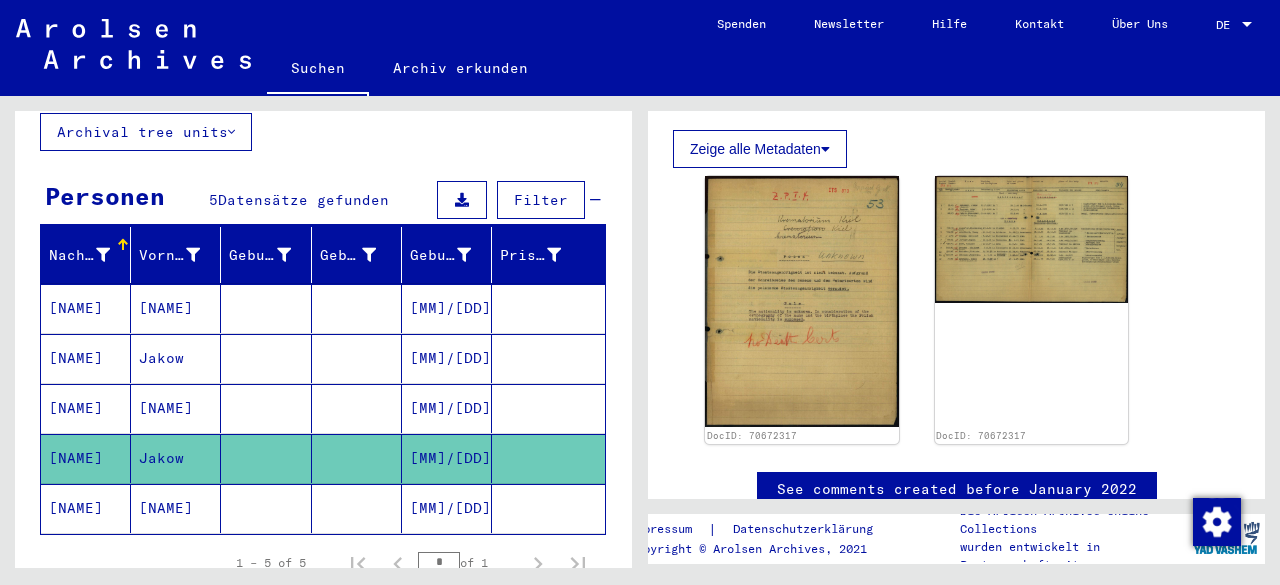 click on "[NAME]" at bounding box center (86, 458) 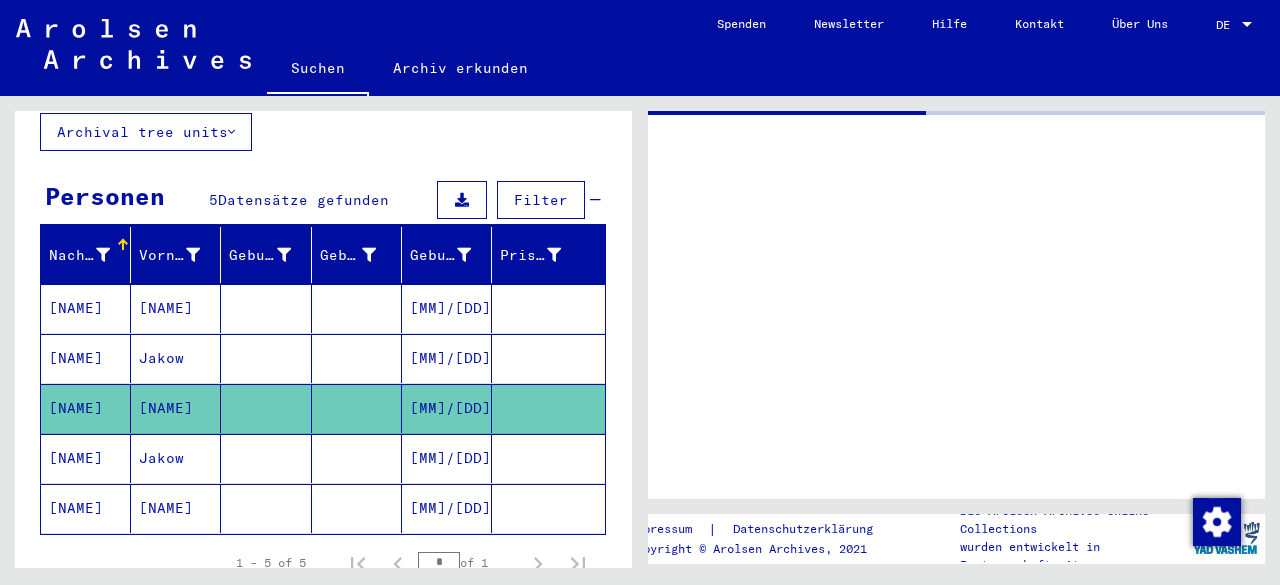 scroll, scrollTop: 0, scrollLeft: 0, axis: both 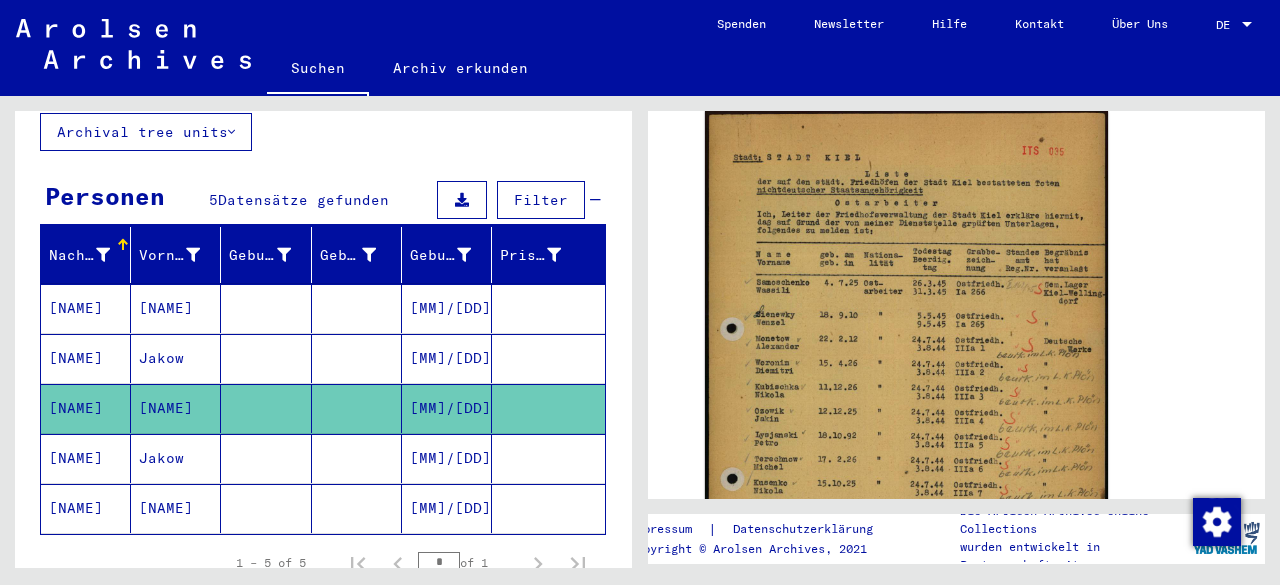 click on "[NAME]" at bounding box center (86, 408) 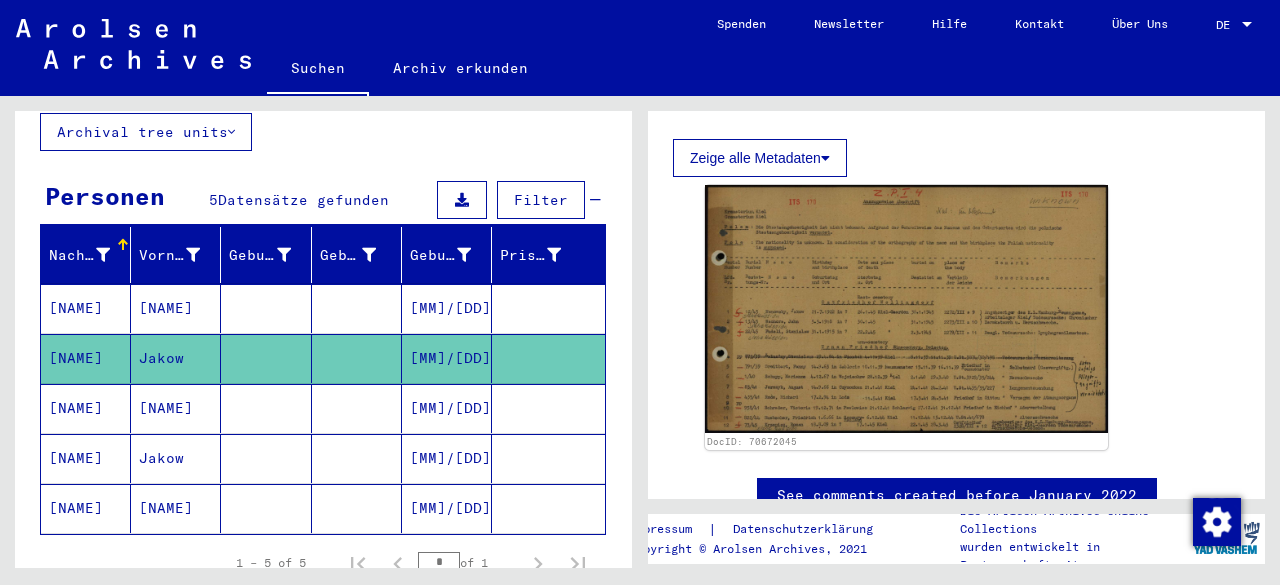 scroll, scrollTop: 372, scrollLeft: 0, axis: vertical 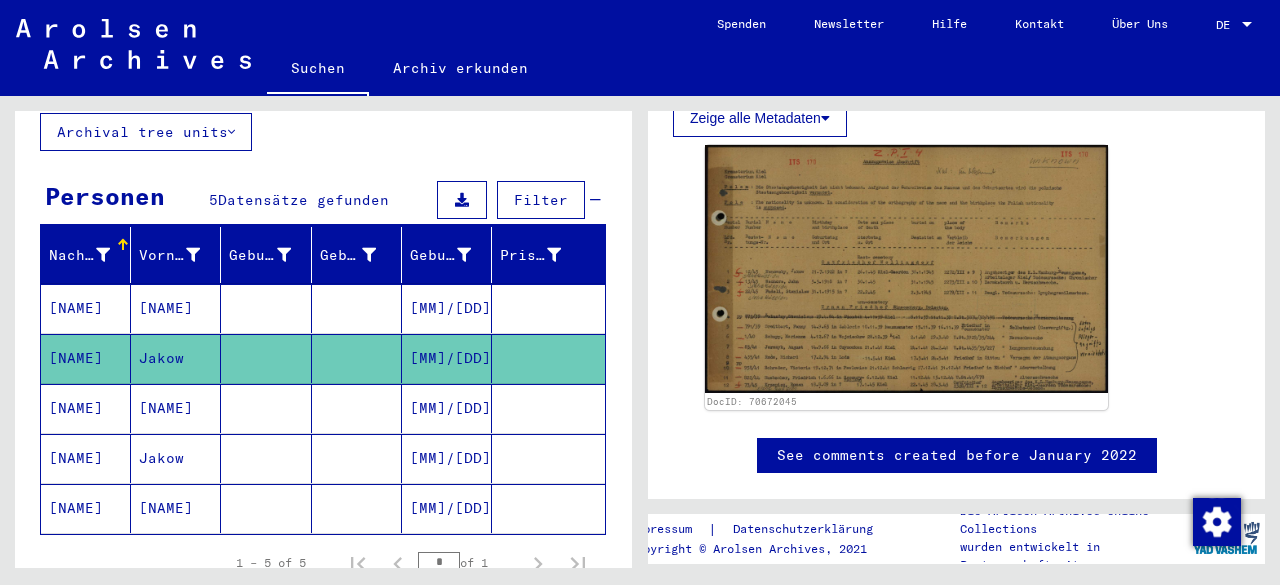 click on "[NAME]" at bounding box center (86, 458) 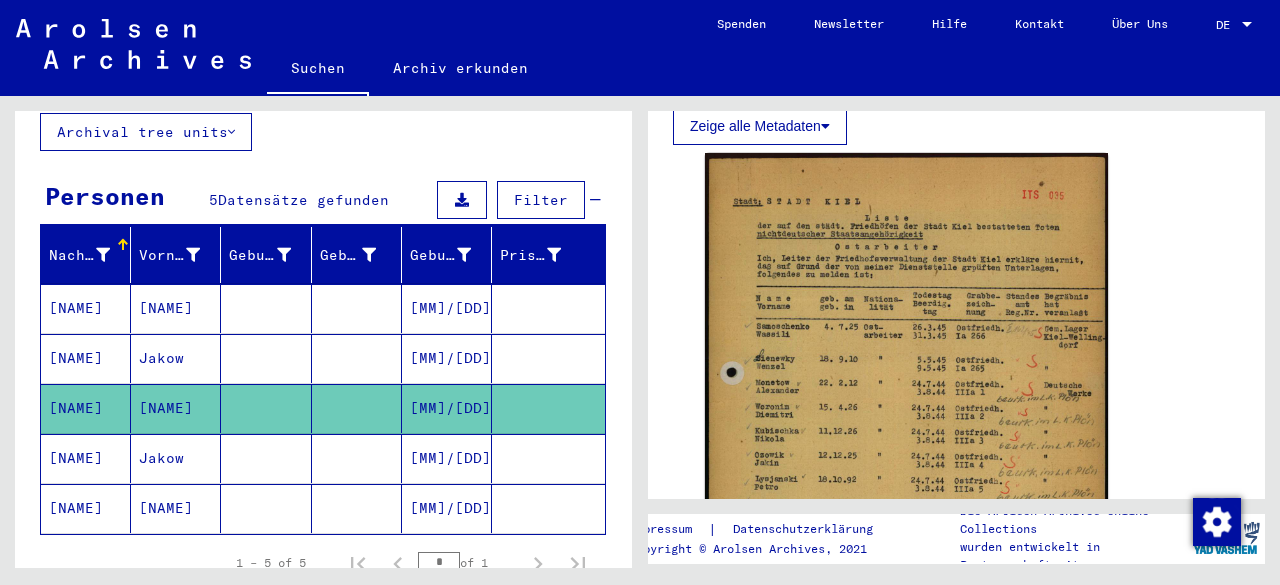 scroll, scrollTop: 582, scrollLeft: 0, axis: vertical 